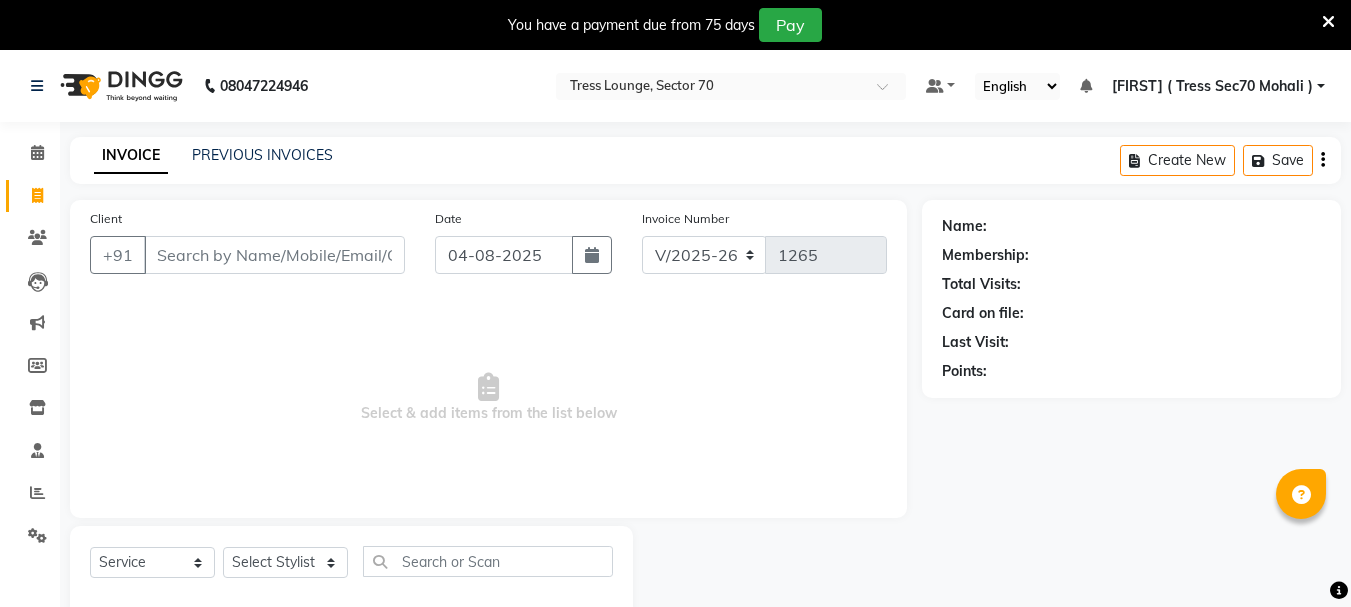 select on "6241" 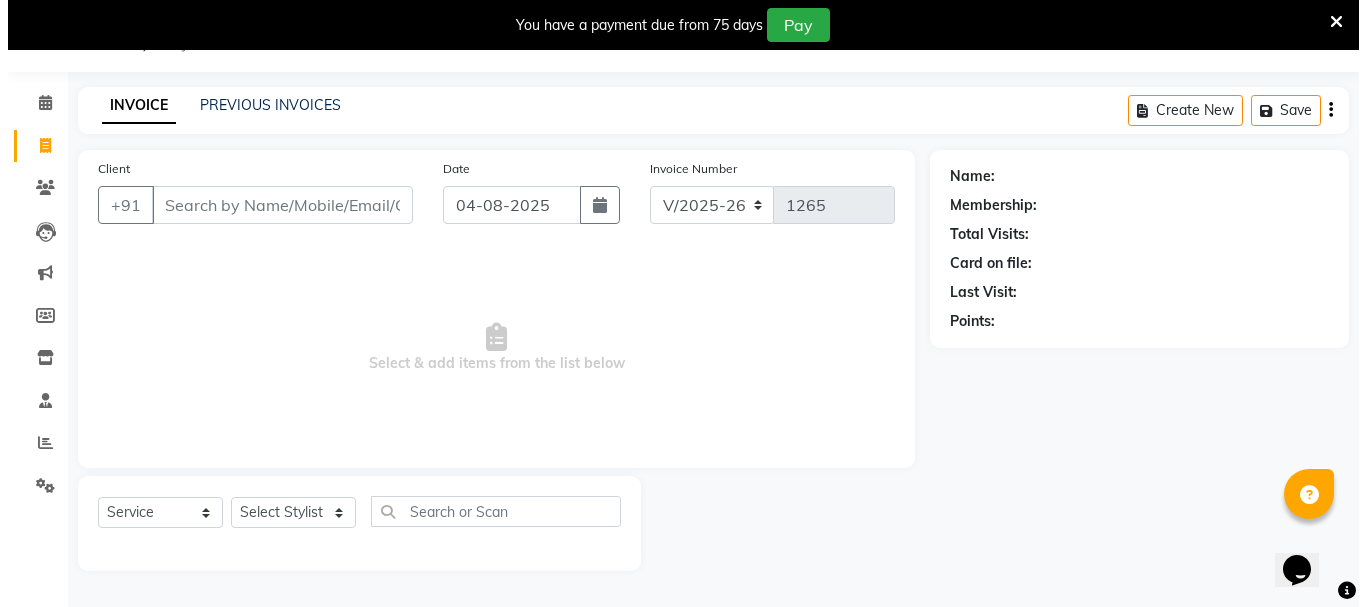 scroll, scrollTop: 0, scrollLeft: 0, axis: both 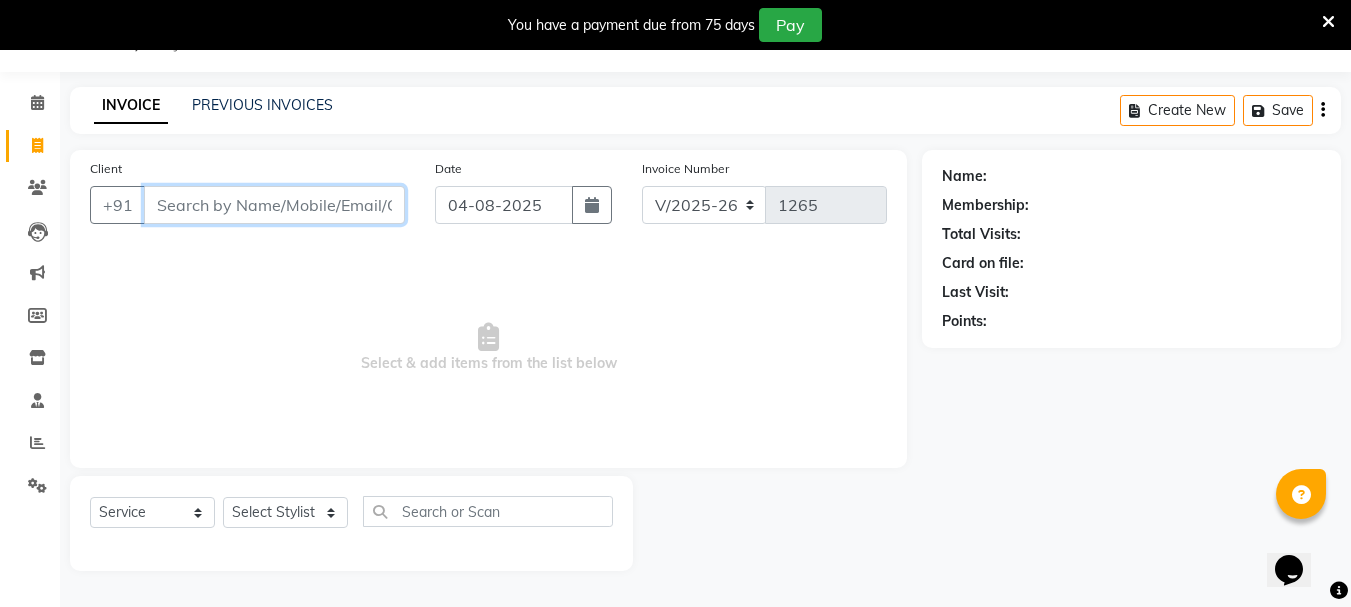 click on "Client" at bounding box center (274, 205) 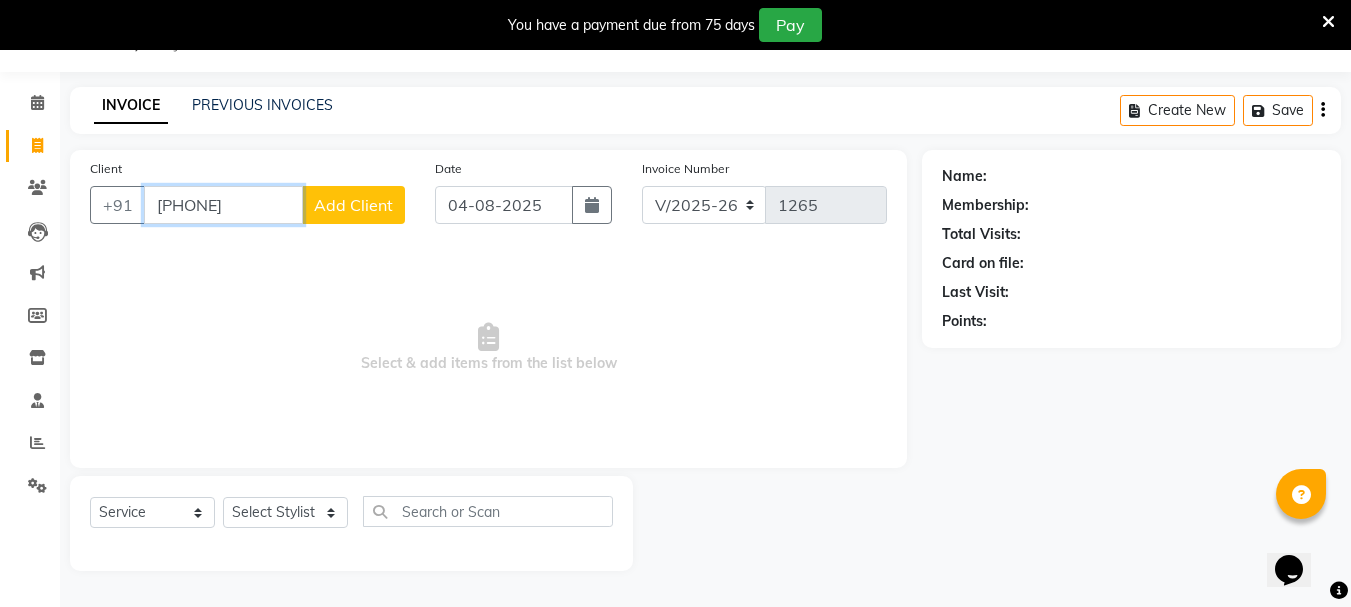 type on "[PHONE]" 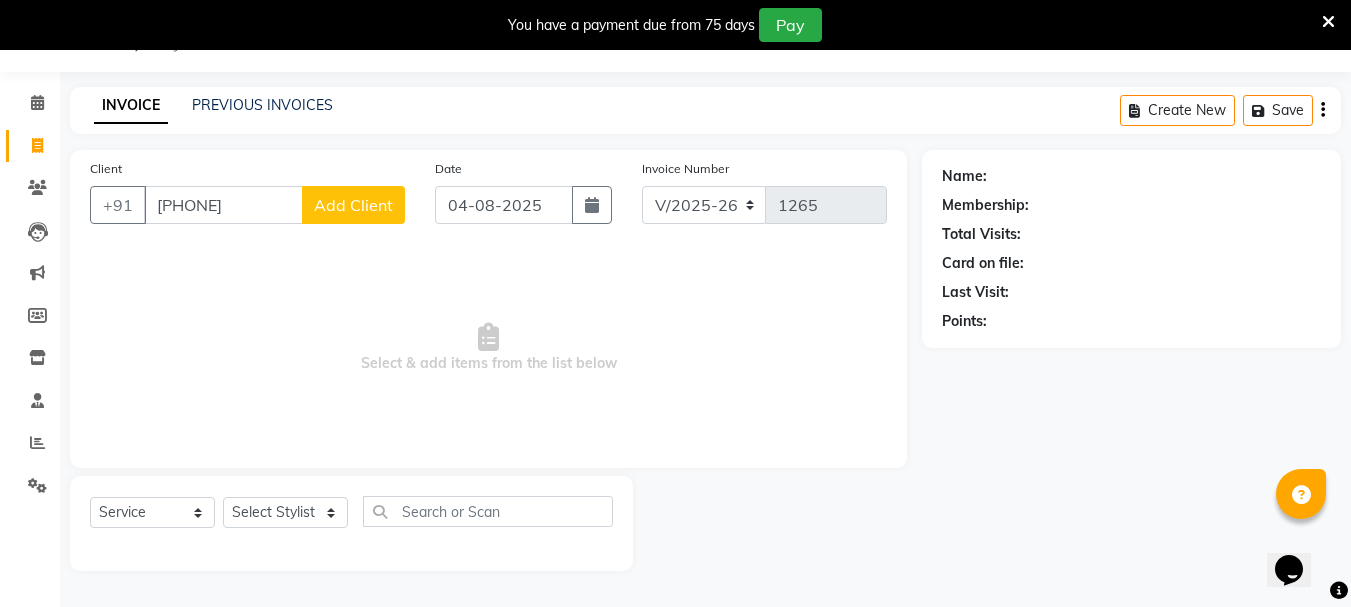 click on "Add Client" 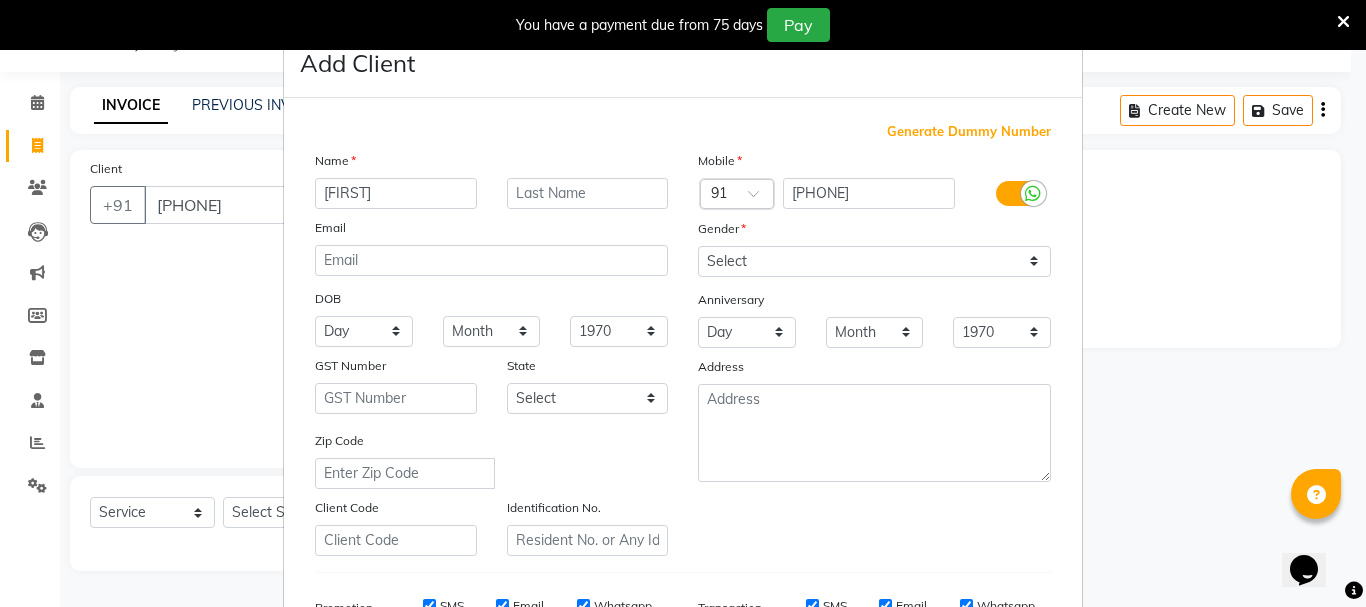 type on "[FIRST]" 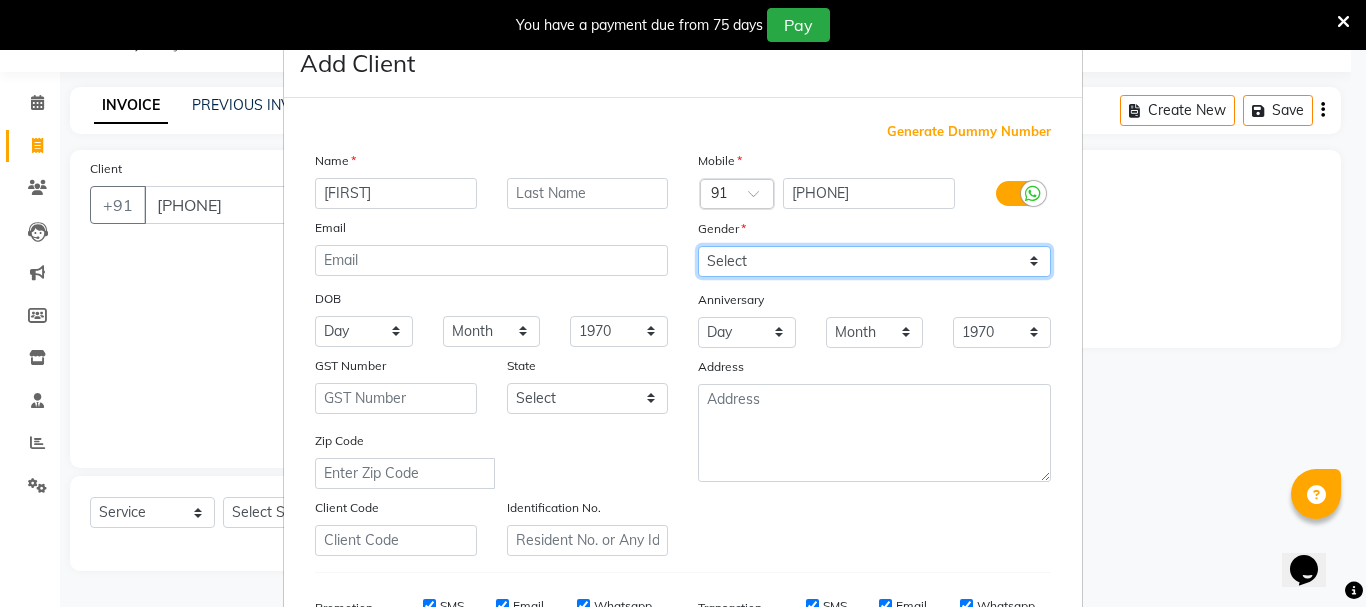 click on "Select Male Female Other Prefer Not To Say" at bounding box center (874, 261) 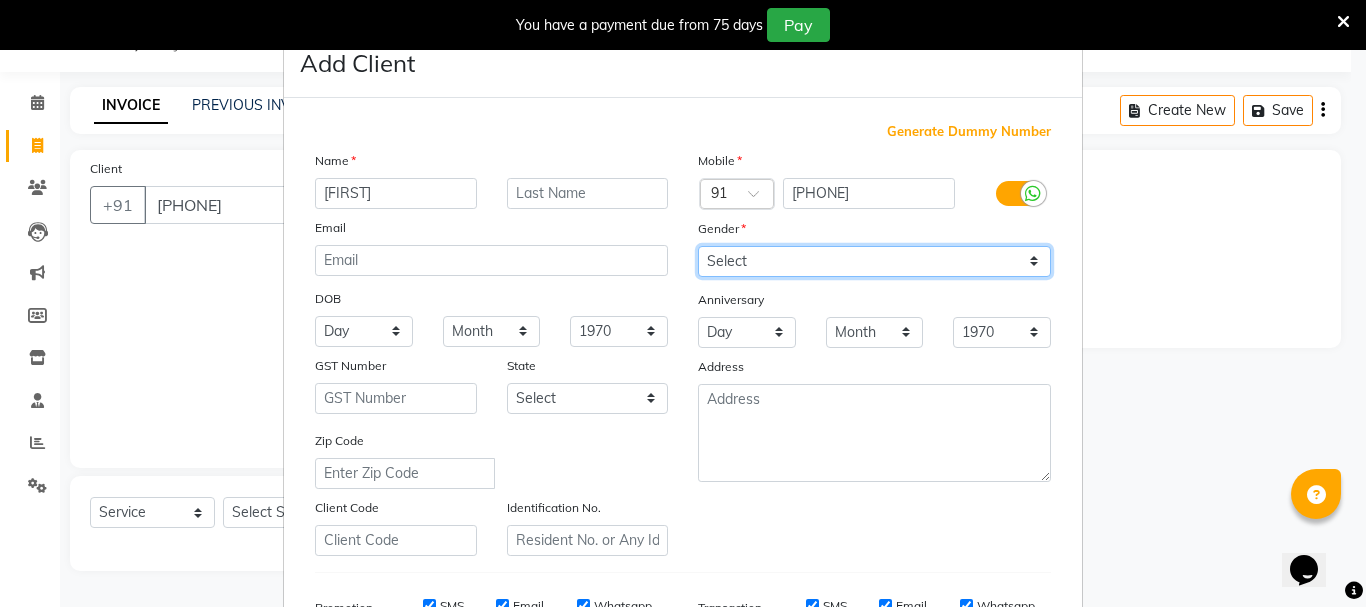select on "female" 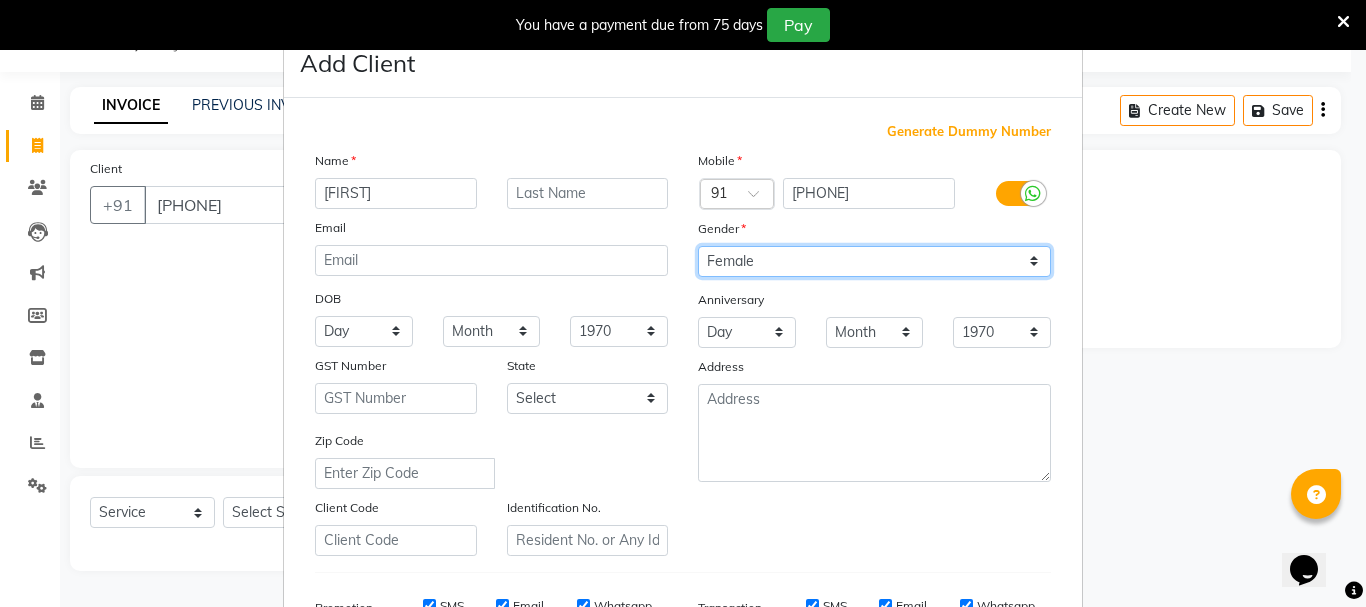click on "Select Male Female Other Prefer Not To Say" at bounding box center (874, 261) 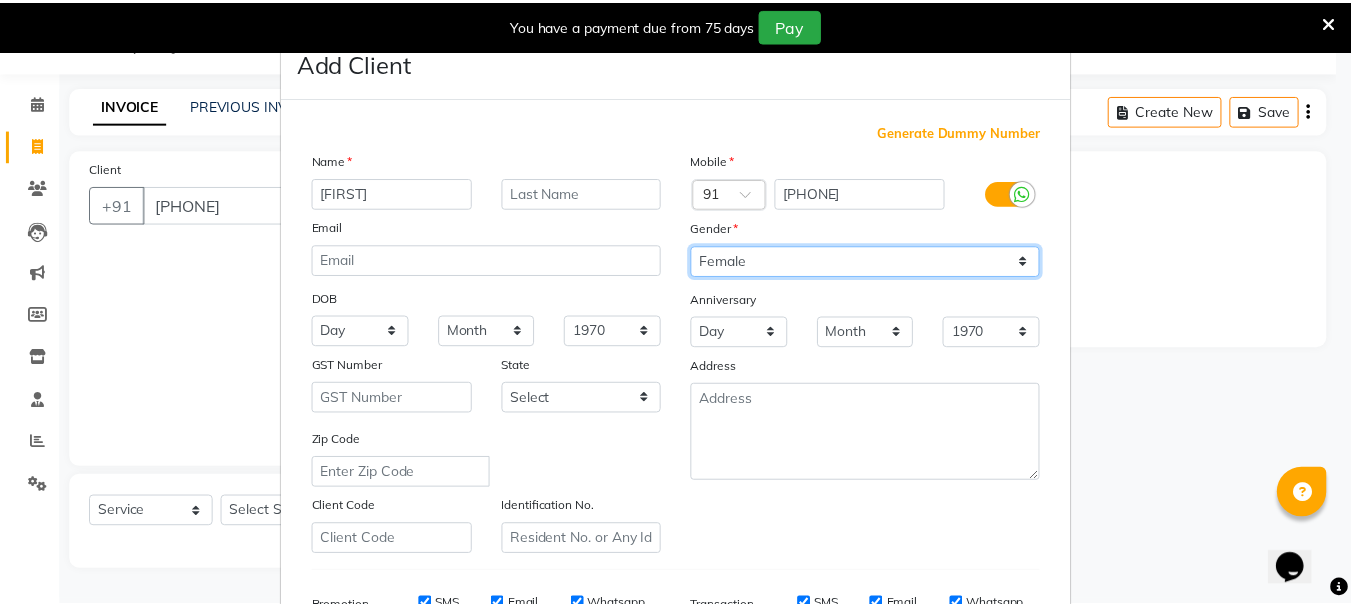 scroll, scrollTop: 316, scrollLeft: 0, axis: vertical 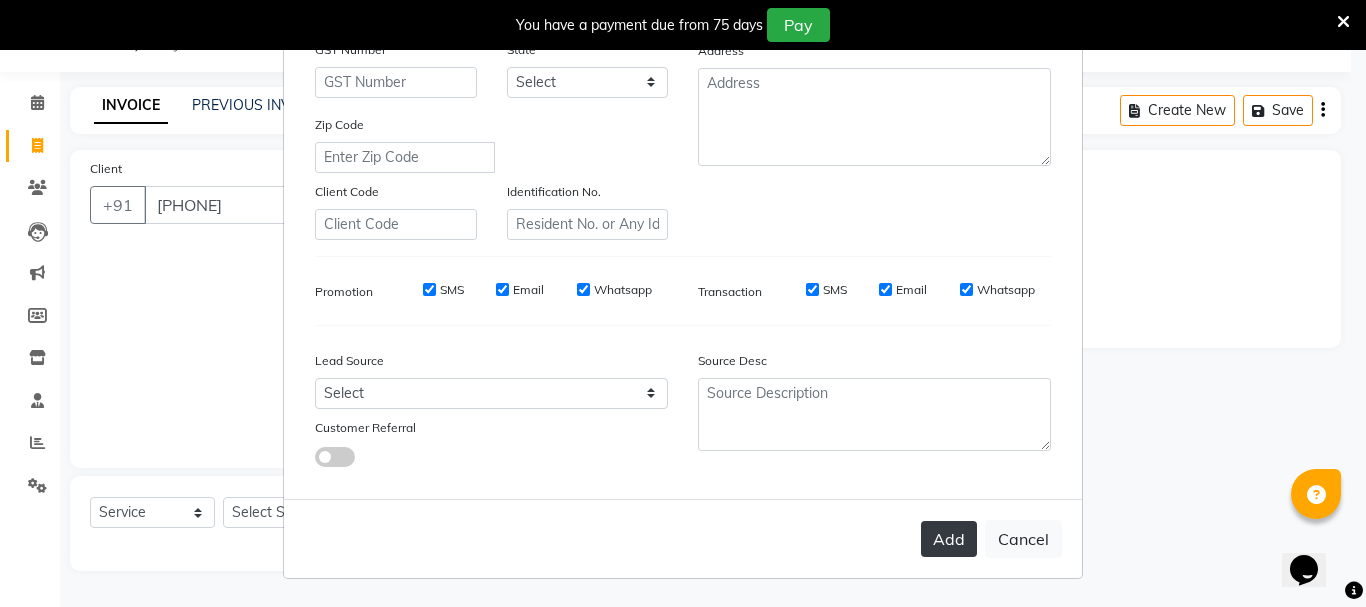 click on "Add" at bounding box center (949, 539) 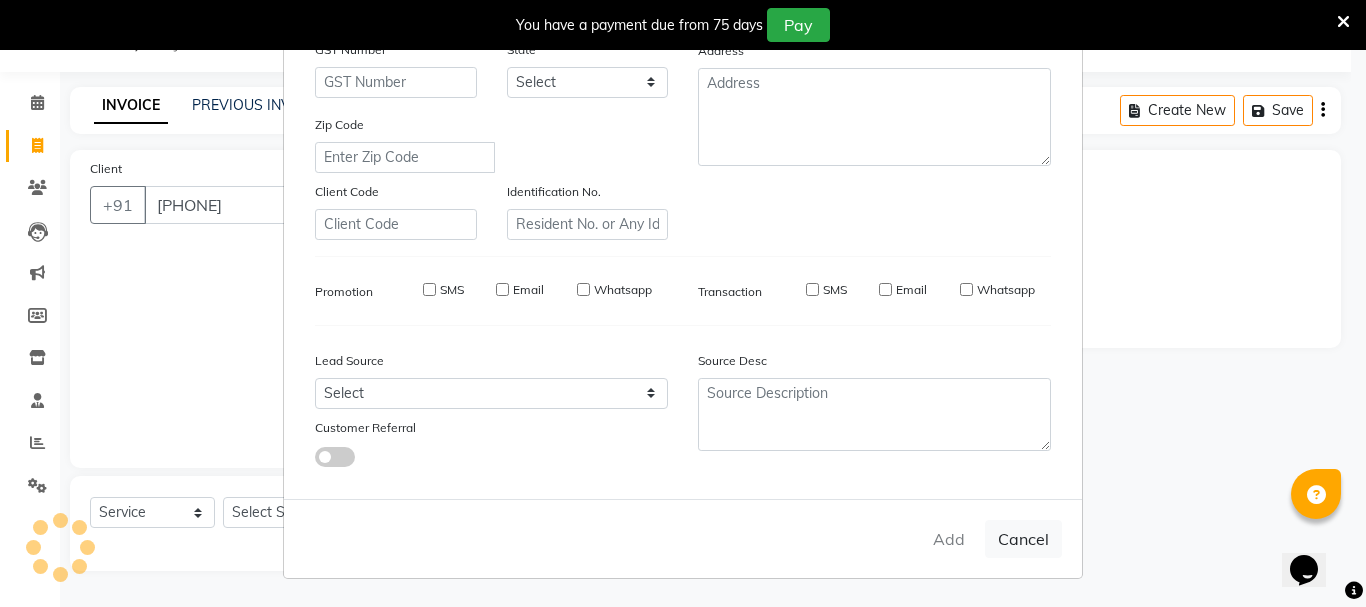 type 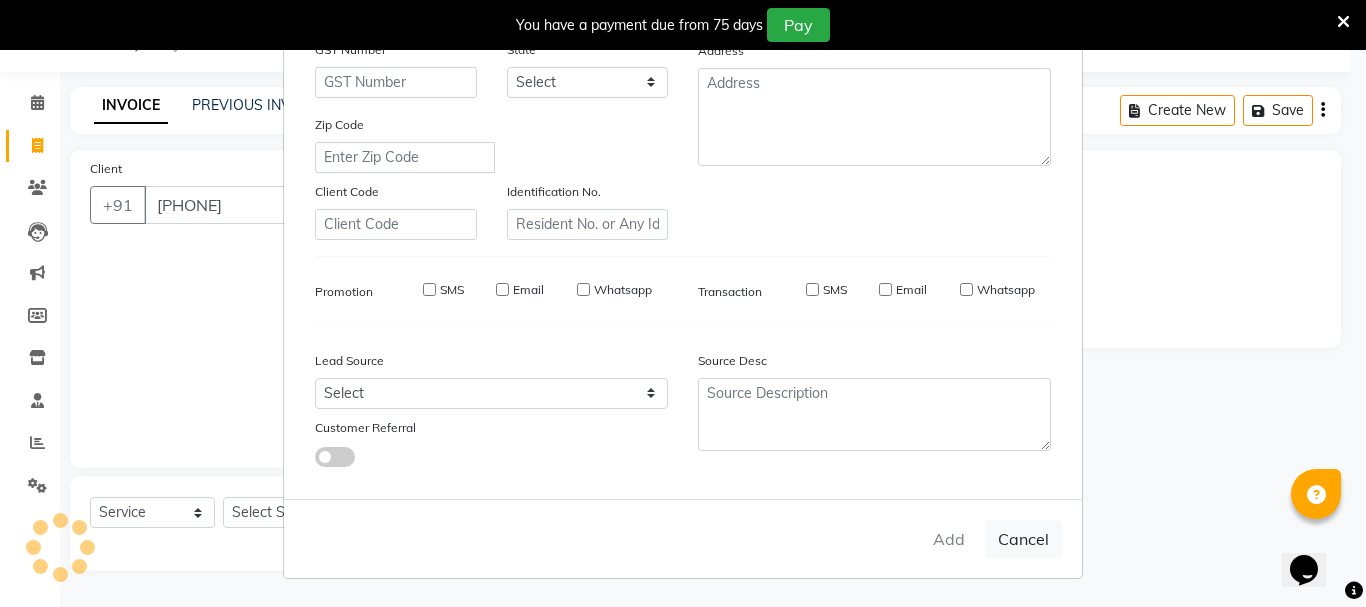 checkbox on "false" 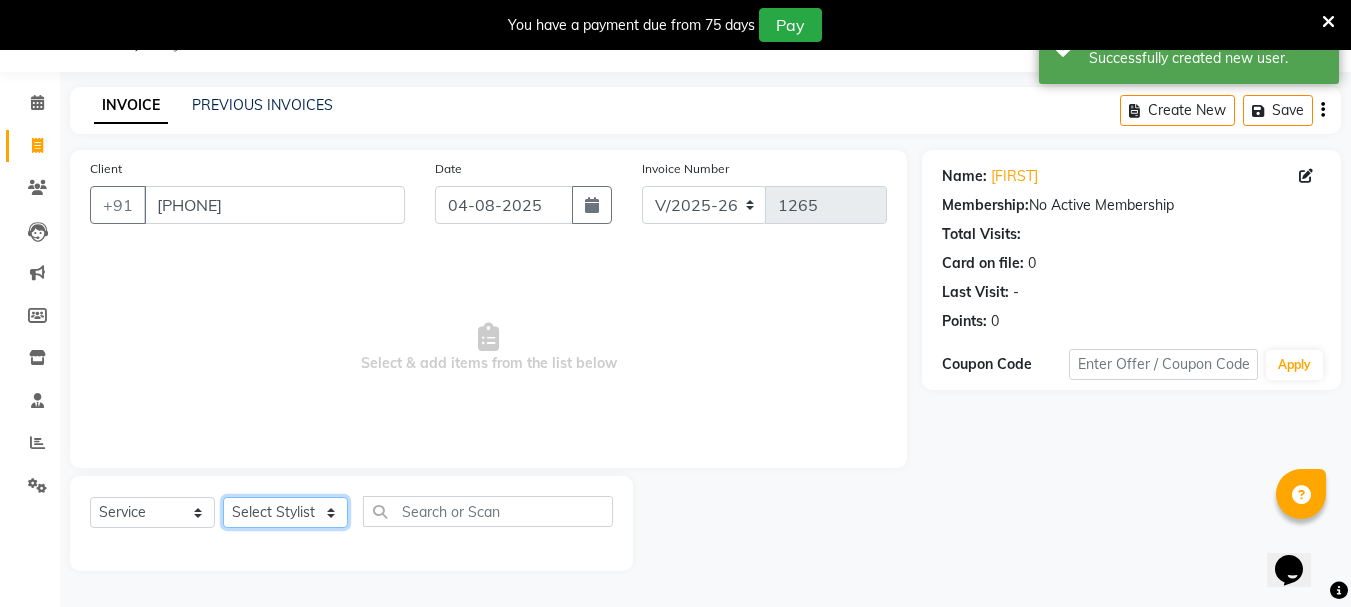 click on "Select Stylist Aman  Anni  Ashu  Dev  Gagan  Laxmi  Mohit Monu  Rahul  Sahil Shivani  shruti Vikas" 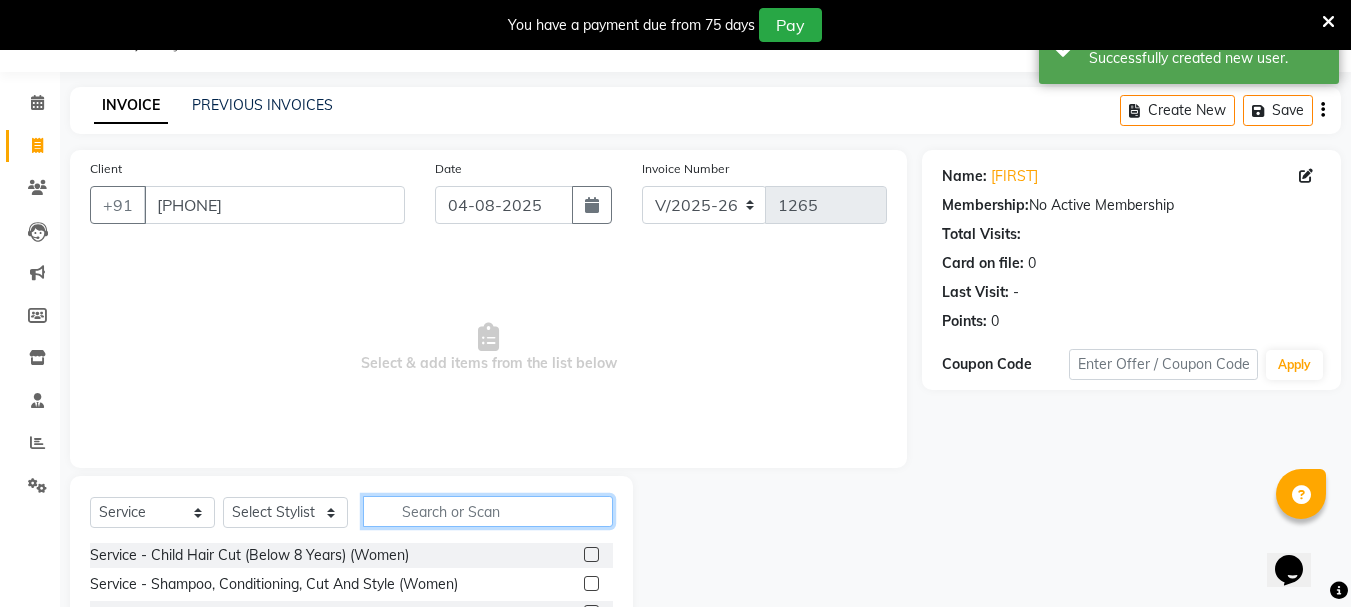 click 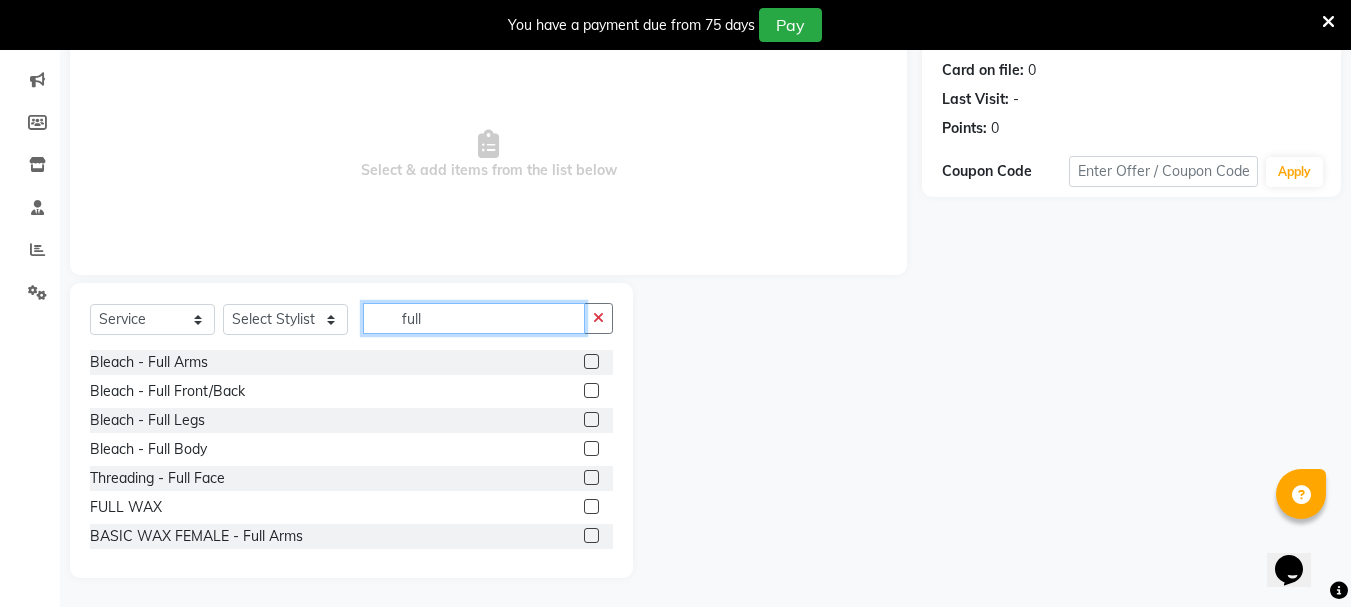 scroll, scrollTop: 244, scrollLeft: 0, axis: vertical 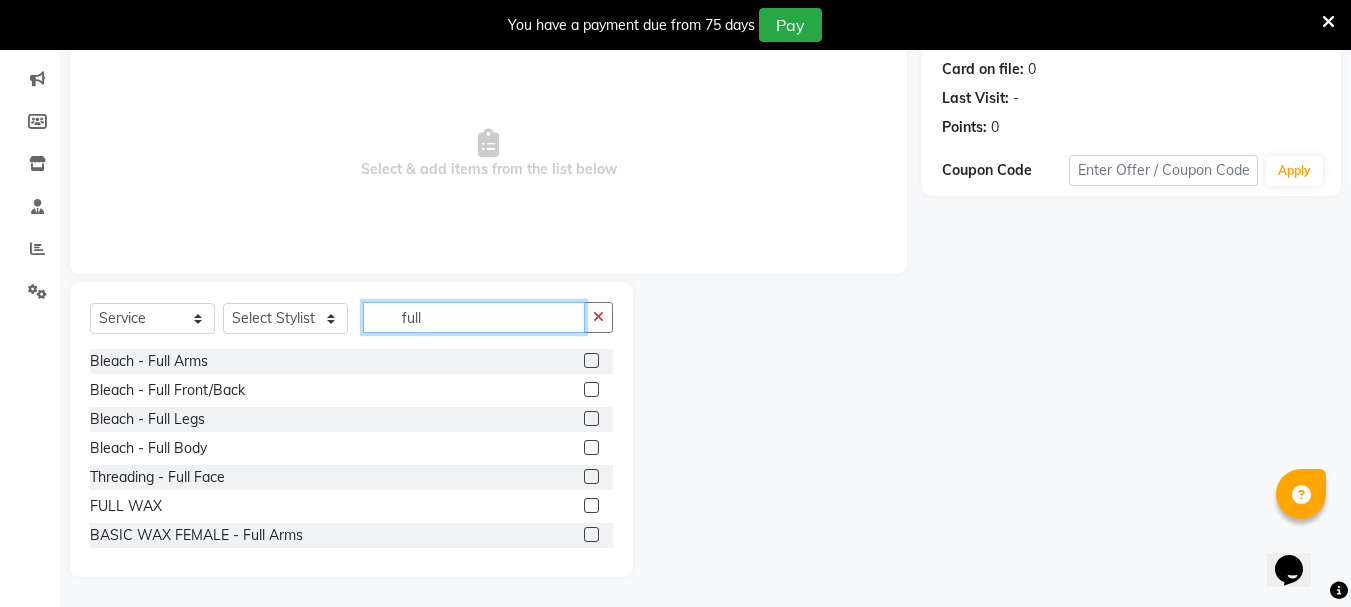 type on "full" 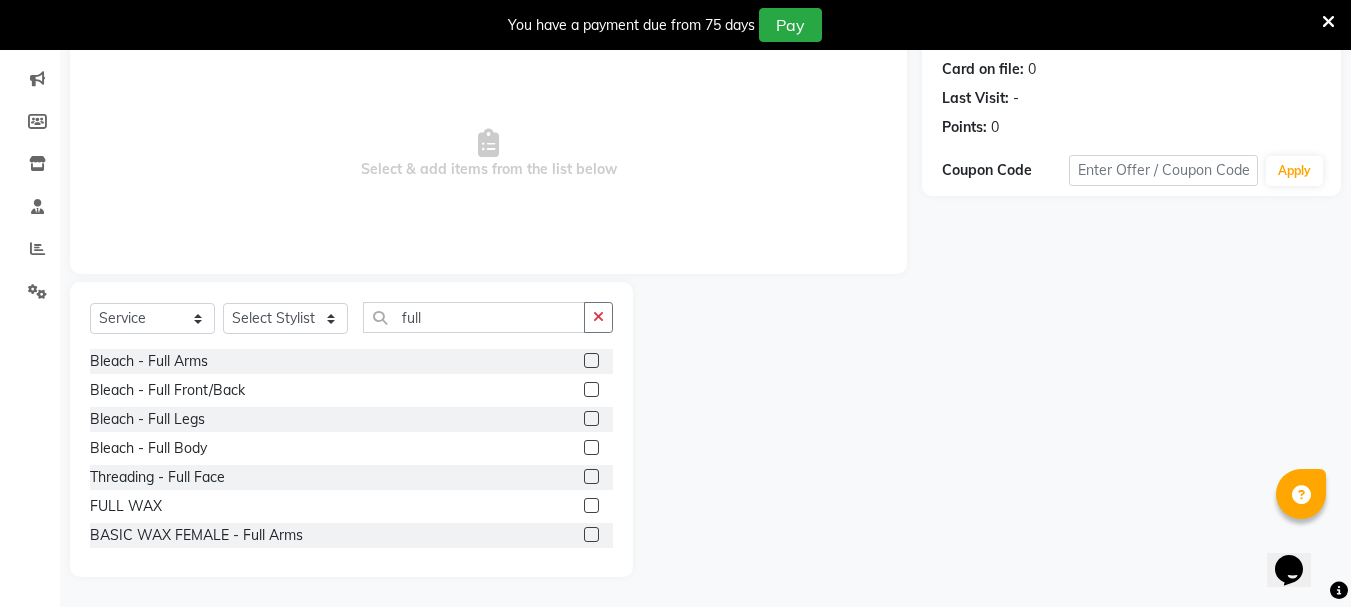 click 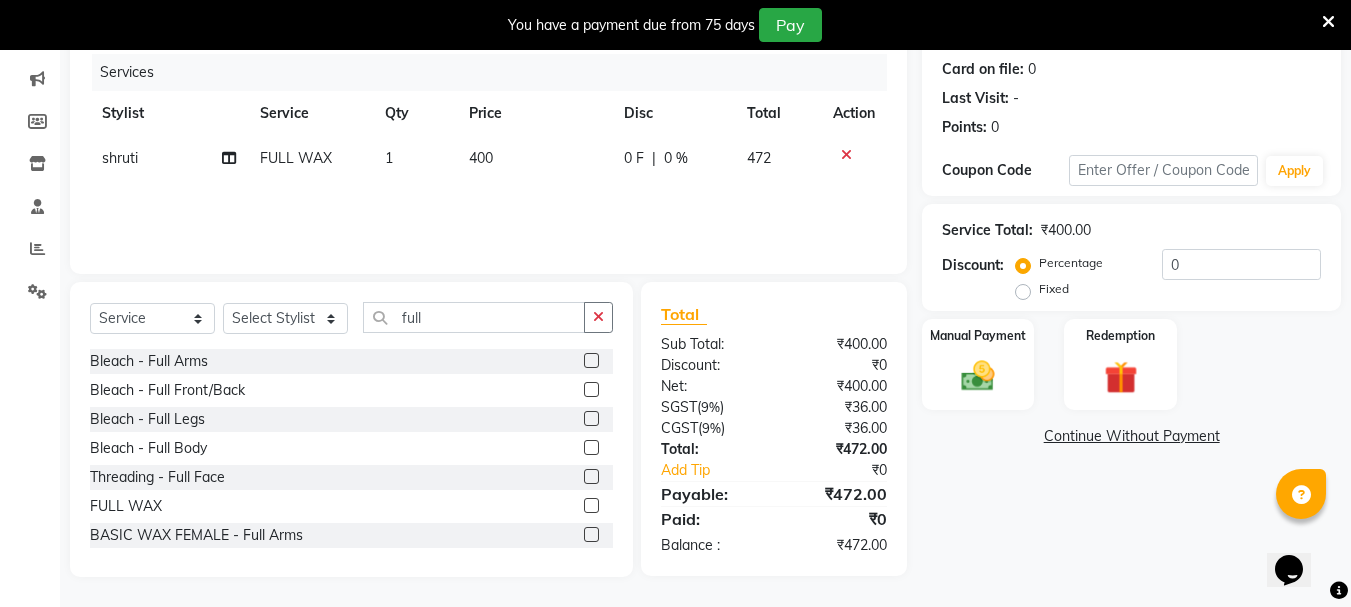 checkbox on "false" 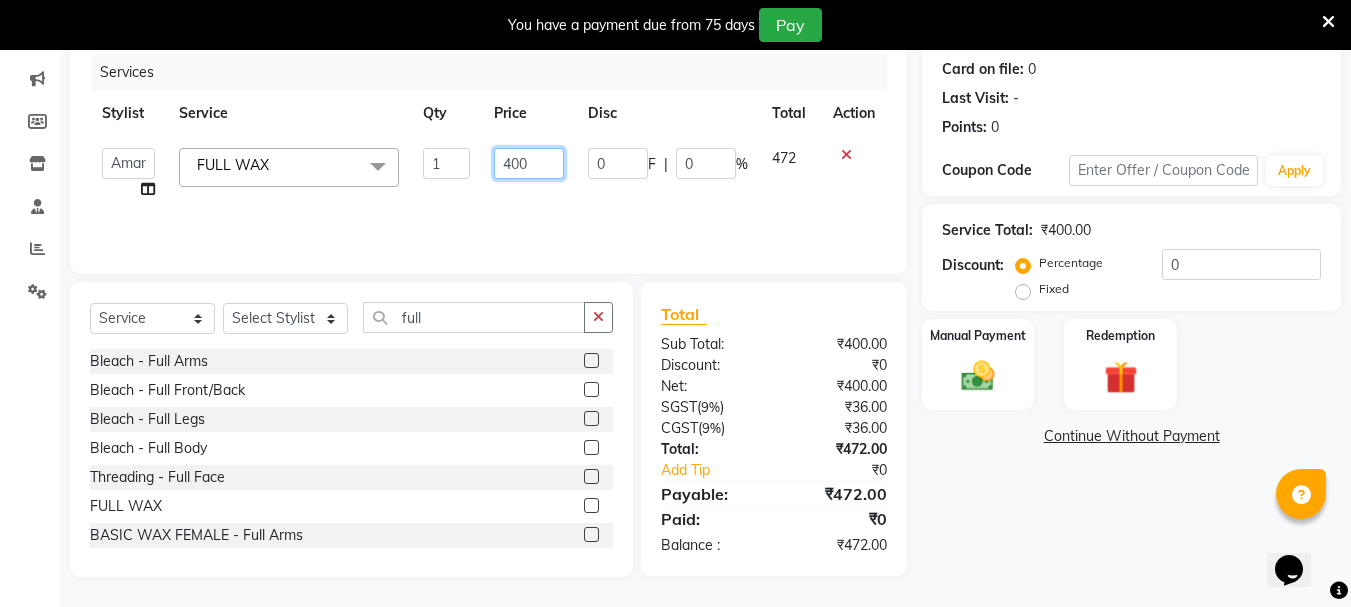 click on "400" 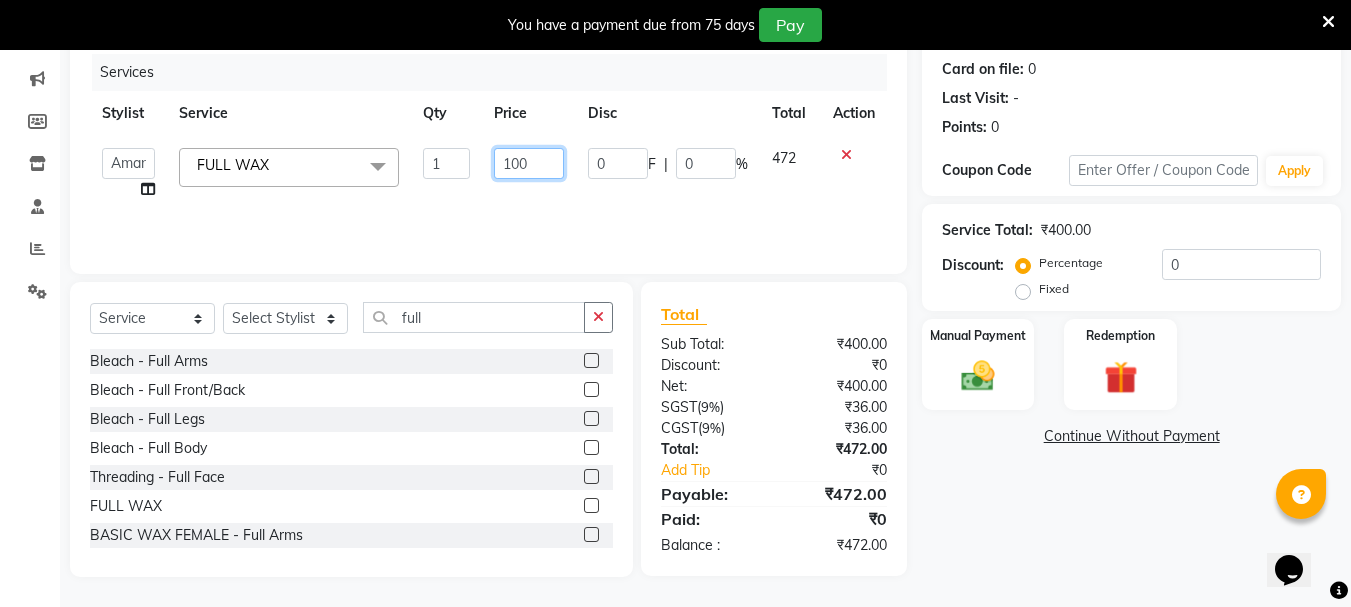 type on "1000" 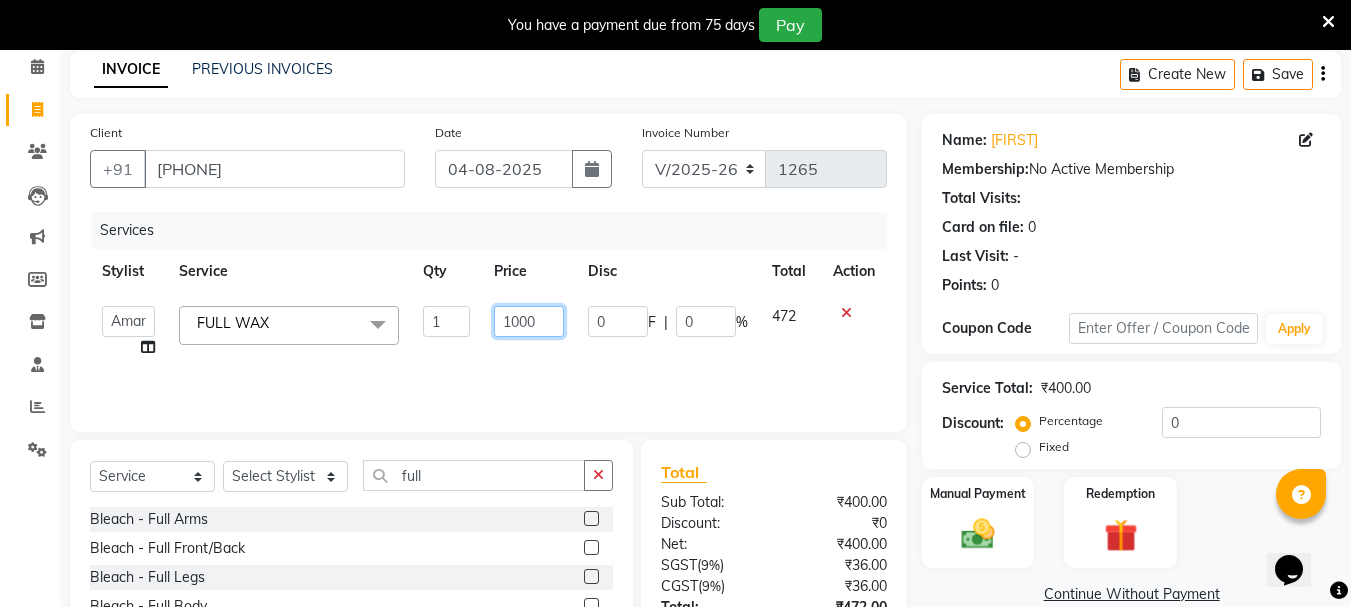 scroll, scrollTop: 0, scrollLeft: 0, axis: both 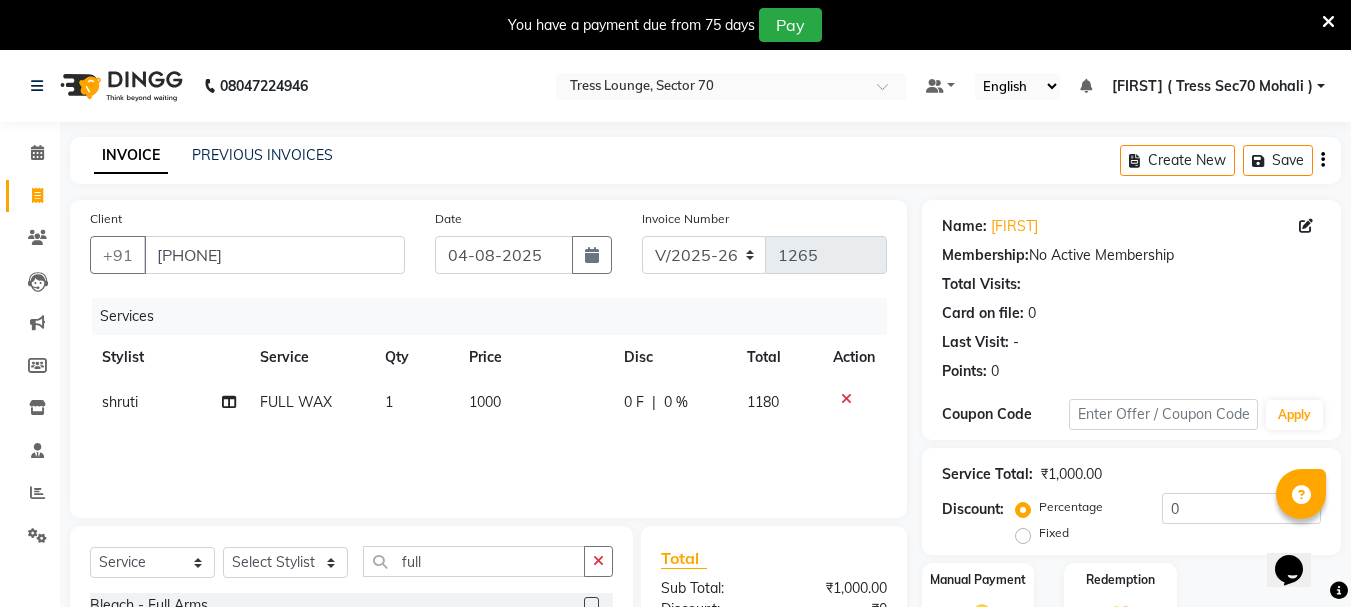 click 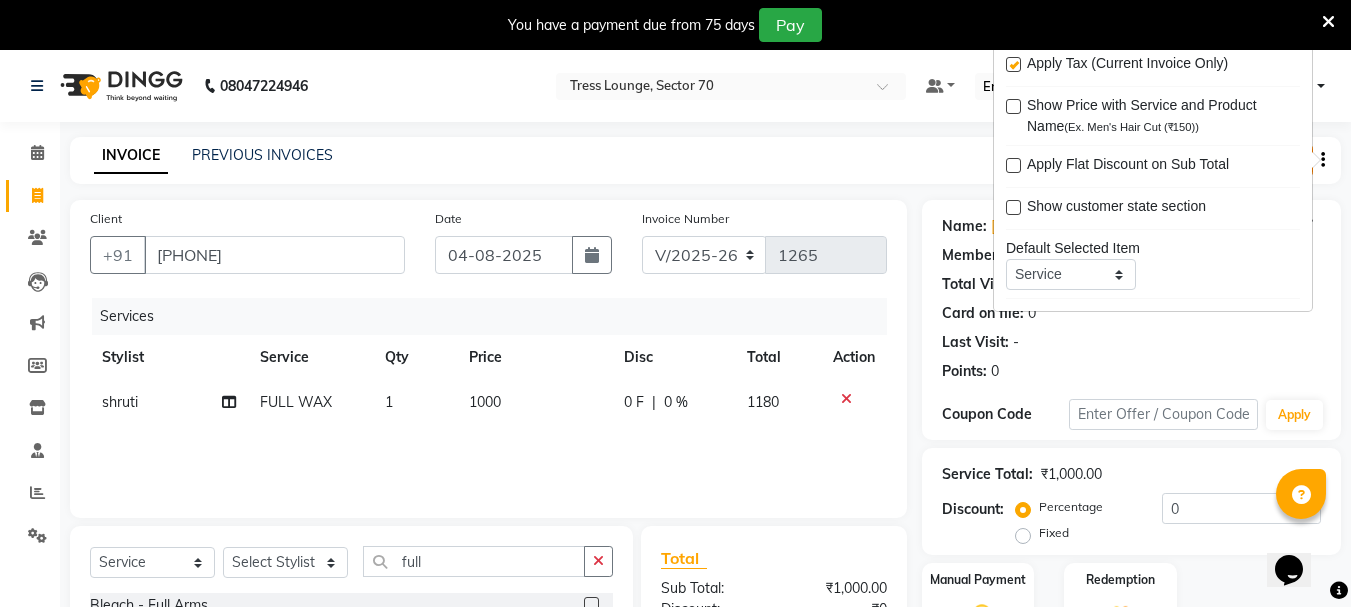 click at bounding box center [1013, 64] 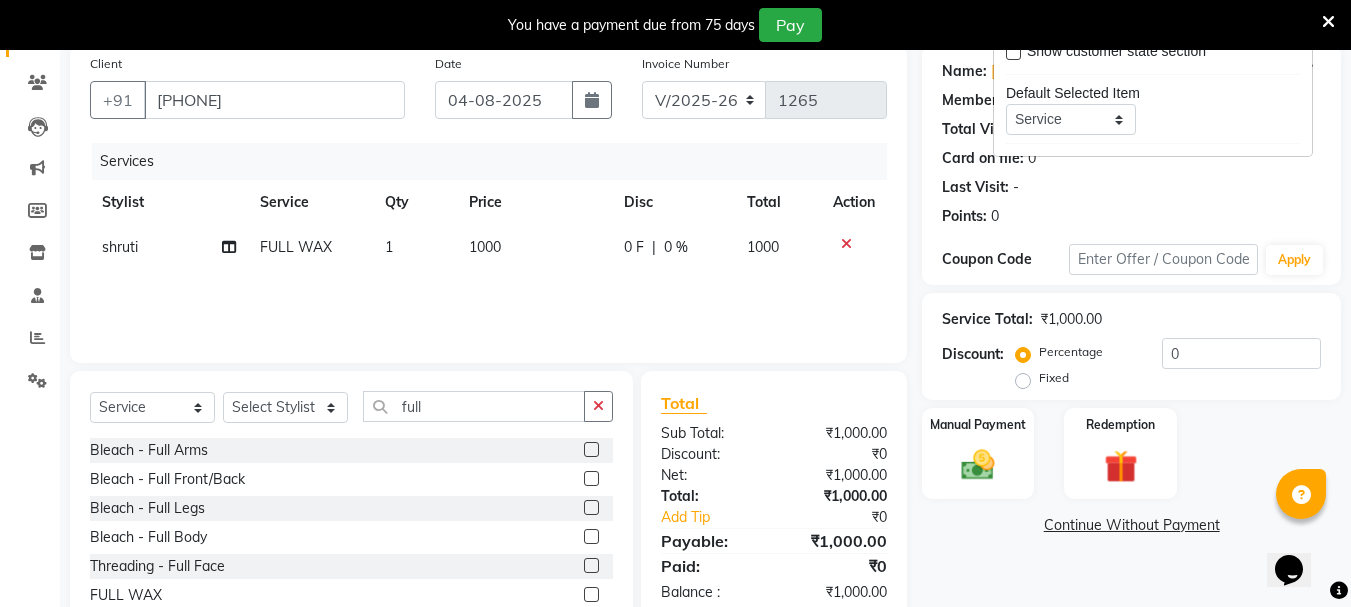 scroll, scrollTop: 244, scrollLeft: 0, axis: vertical 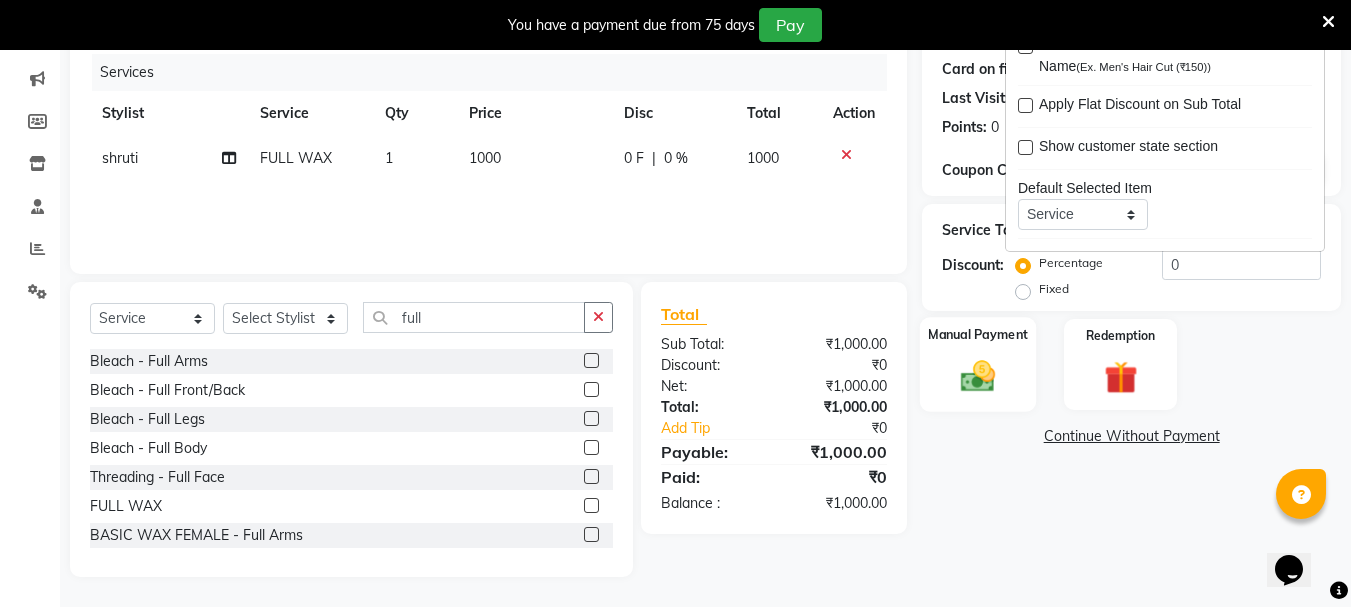 click 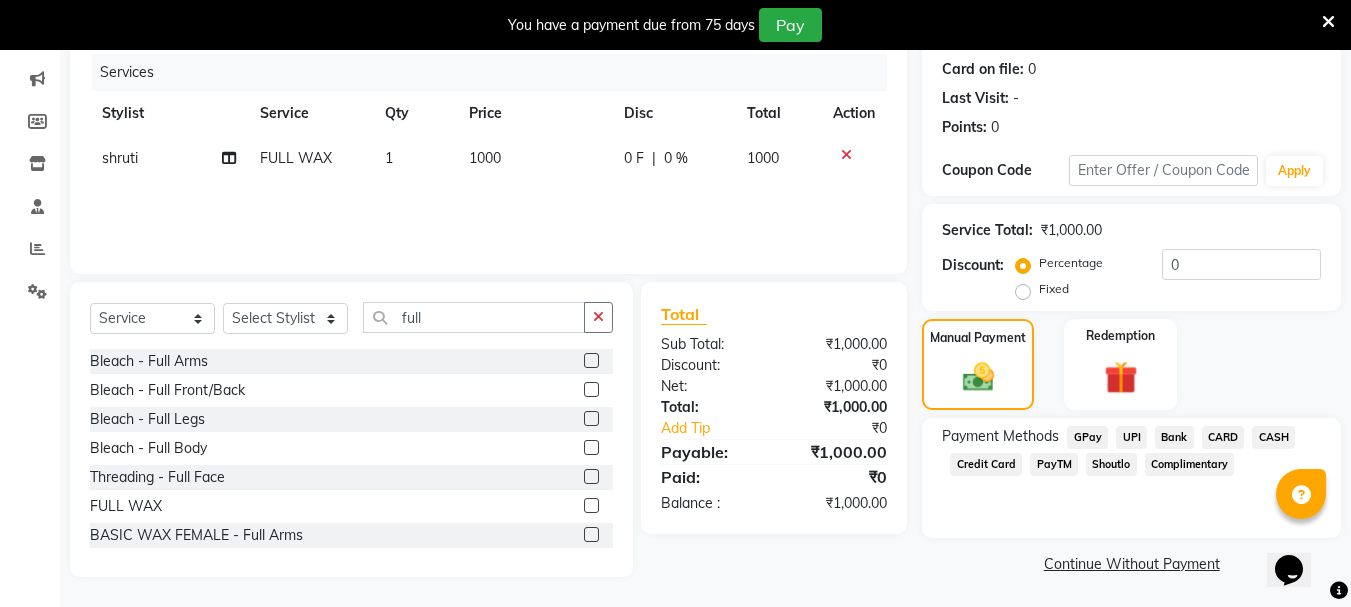 click on "CARD" 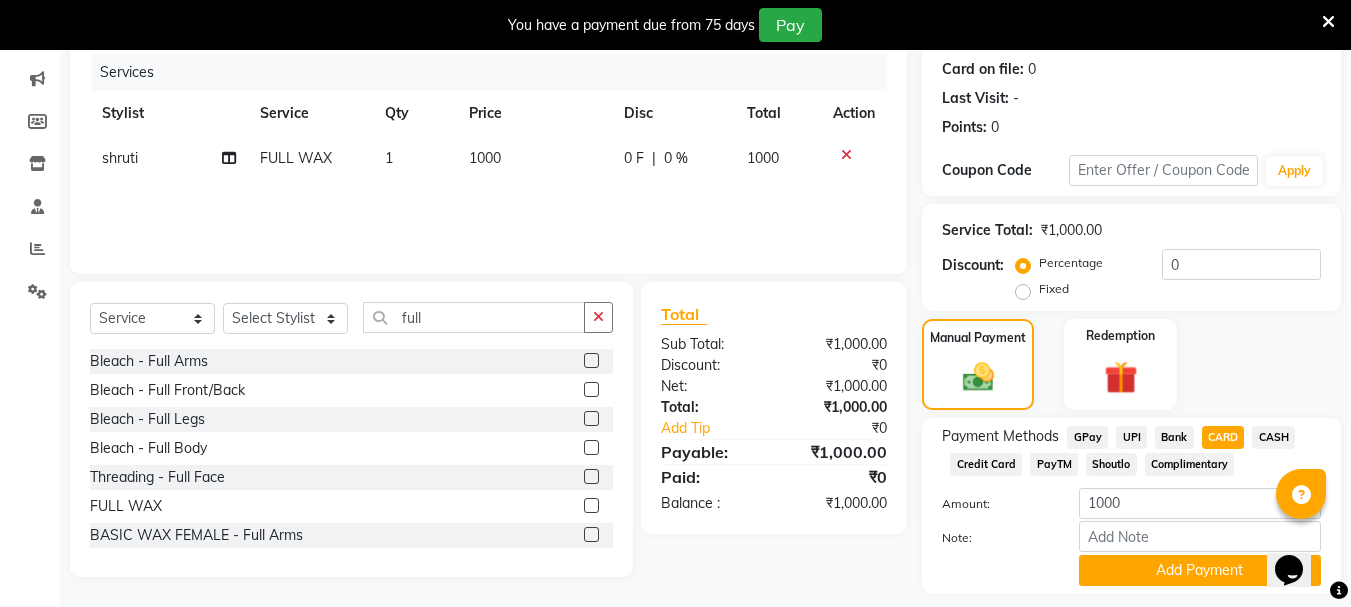 scroll, scrollTop: 302, scrollLeft: 0, axis: vertical 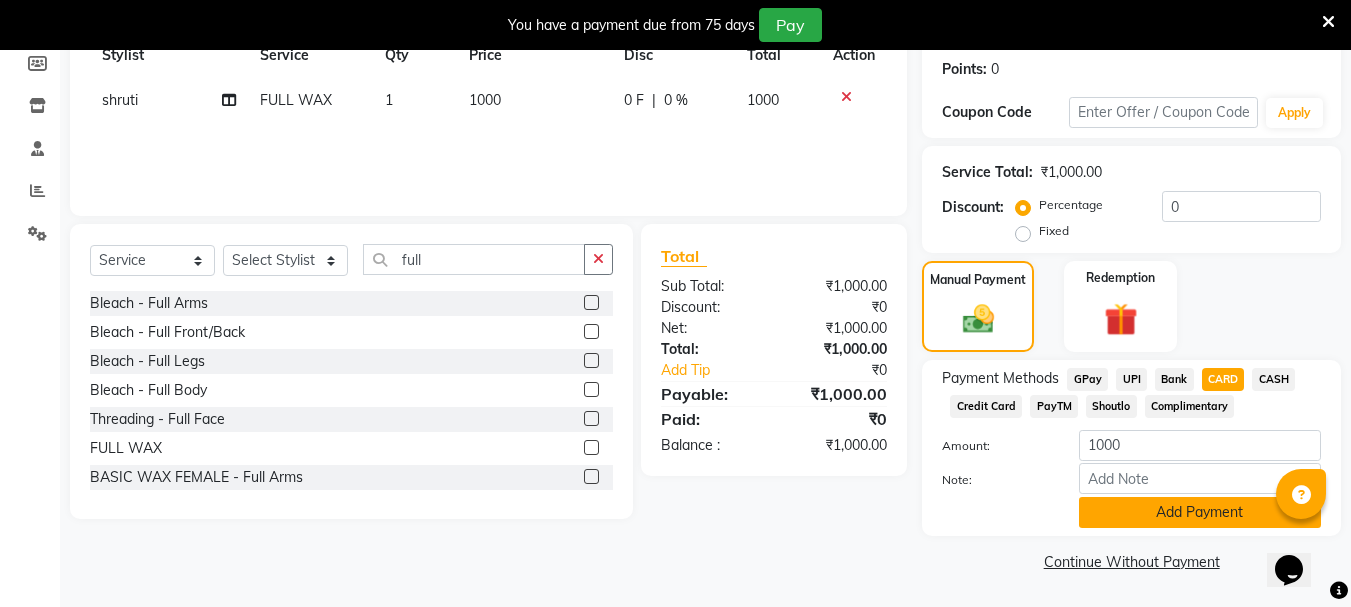 click on "Add Payment" 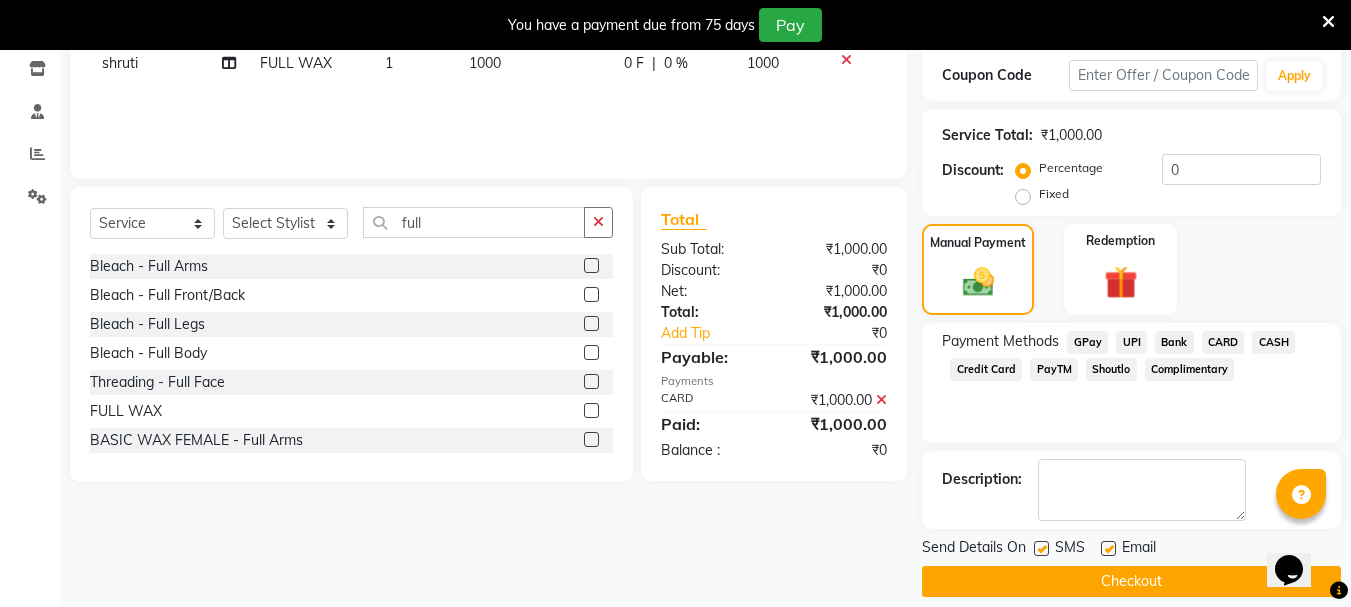 scroll, scrollTop: 359, scrollLeft: 0, axis: vertical 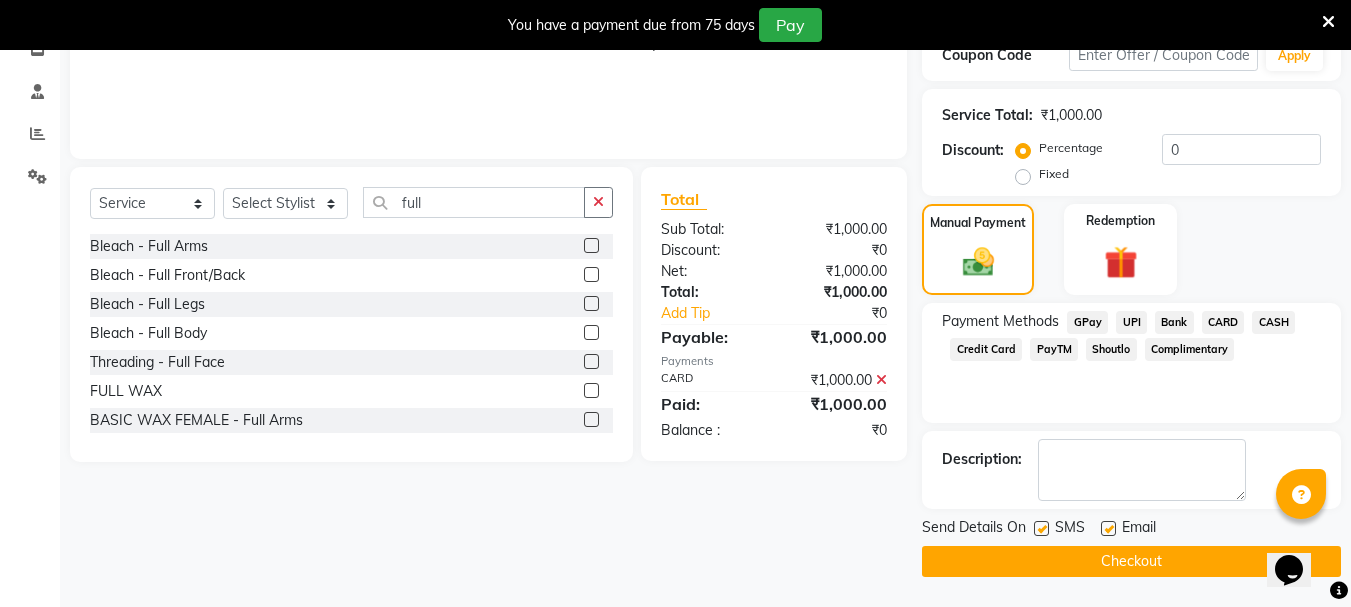 click 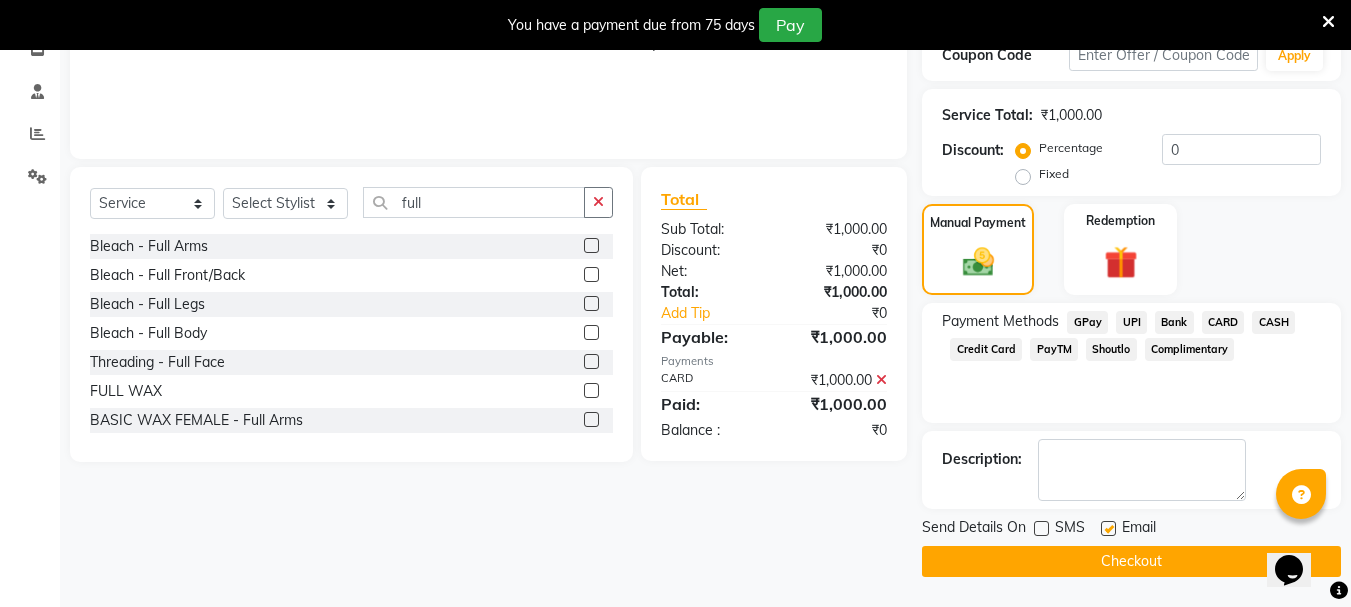 click on "Checkout" 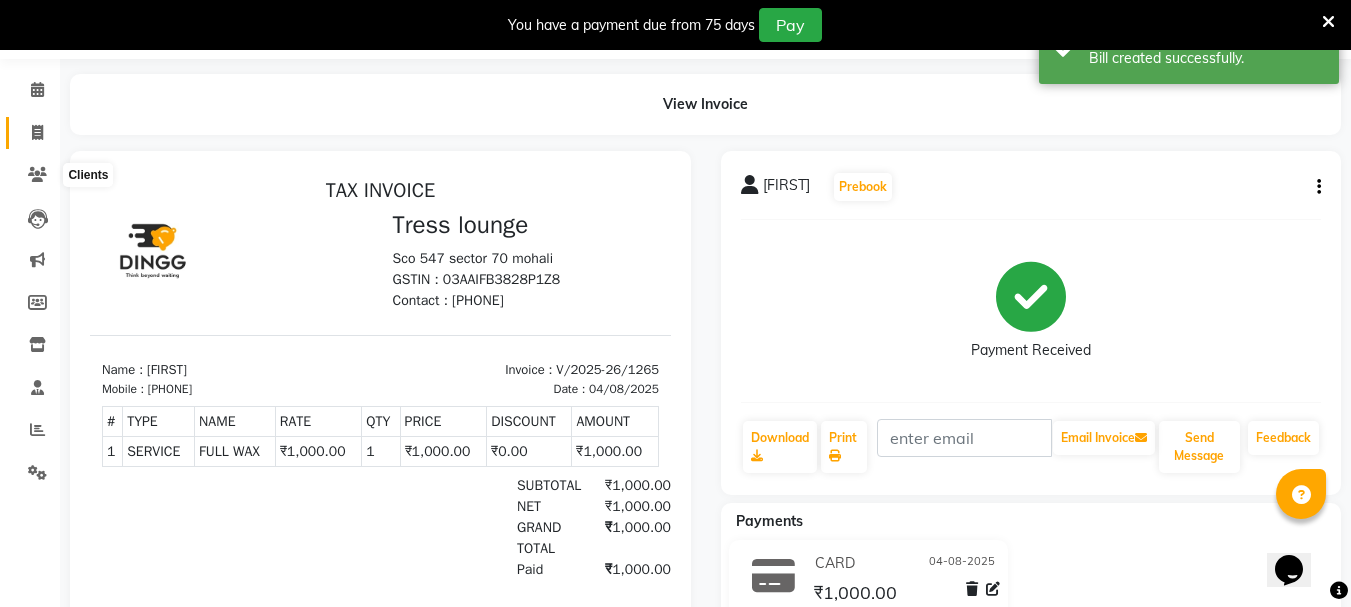 scroll, scrollTop: 0, scrollLeft: 0, axis: both 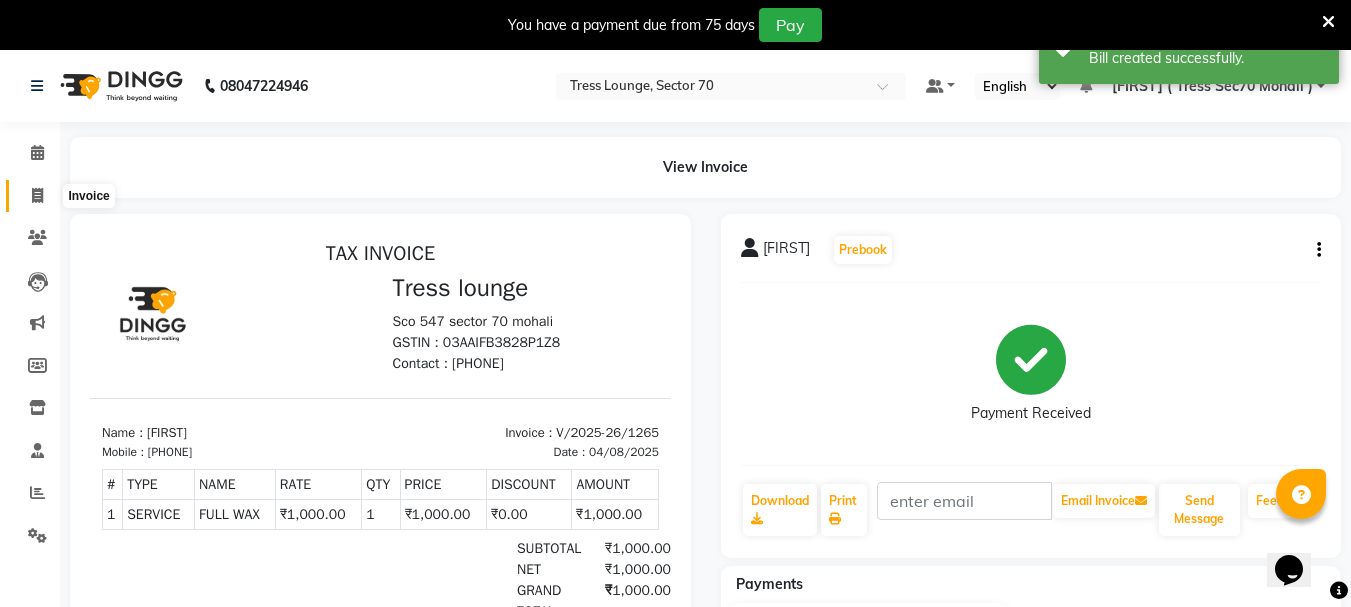 click 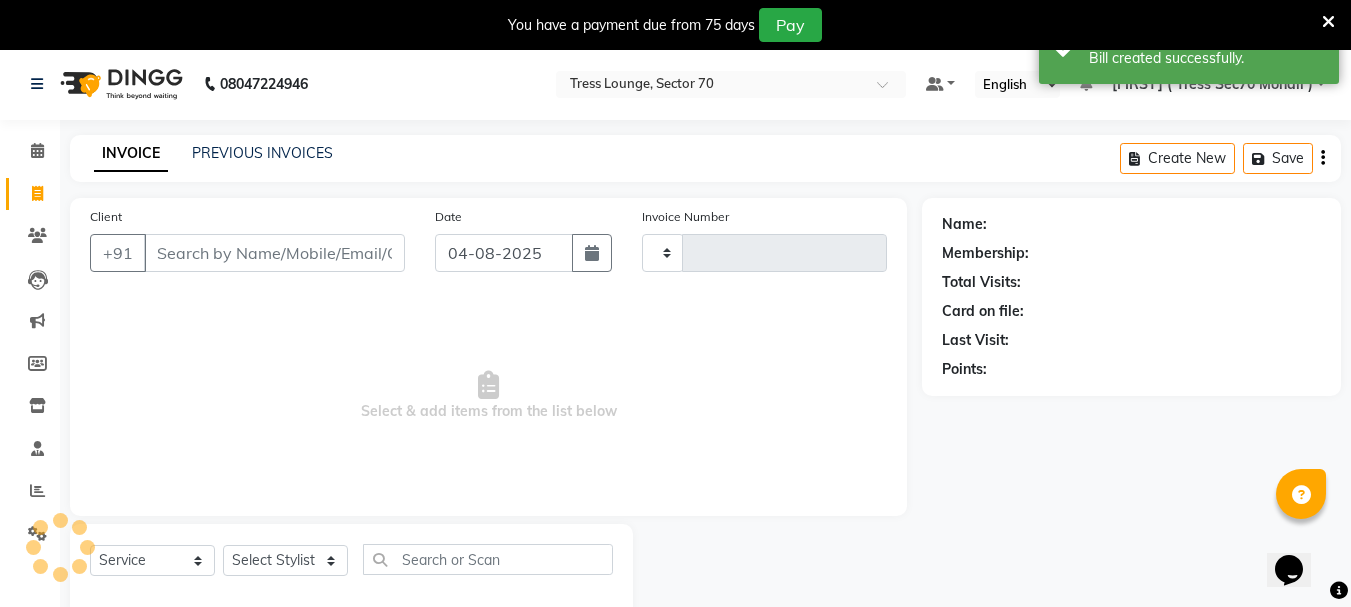 type on "1266" 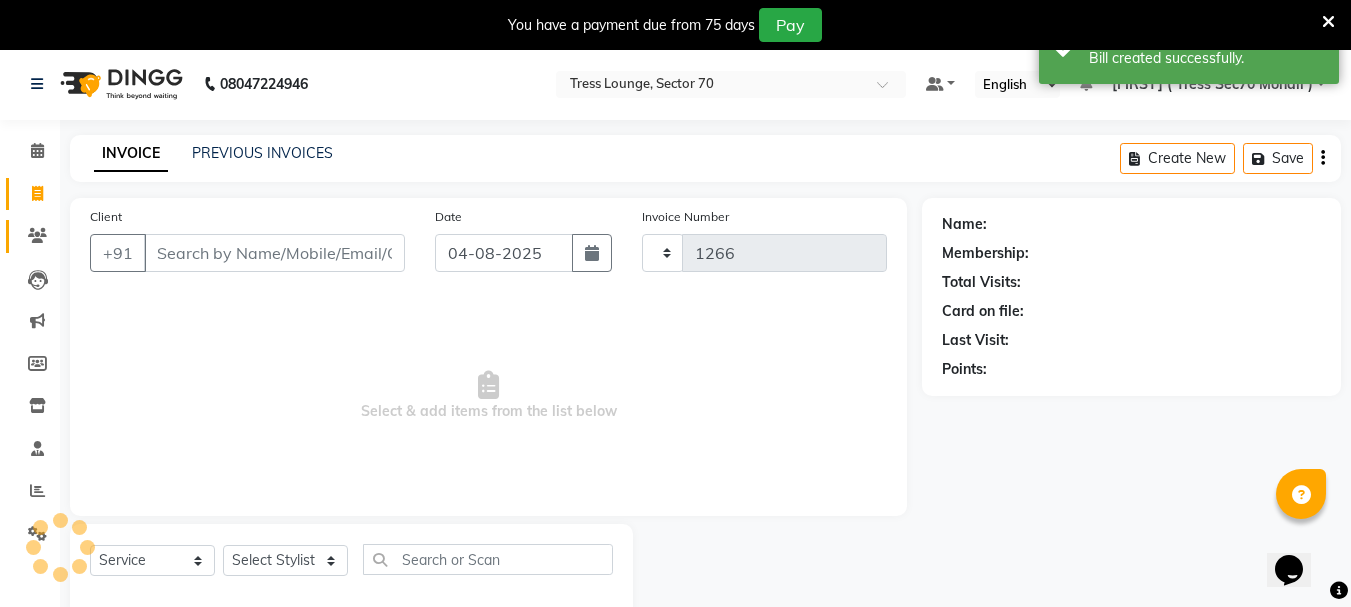 select on "6241" 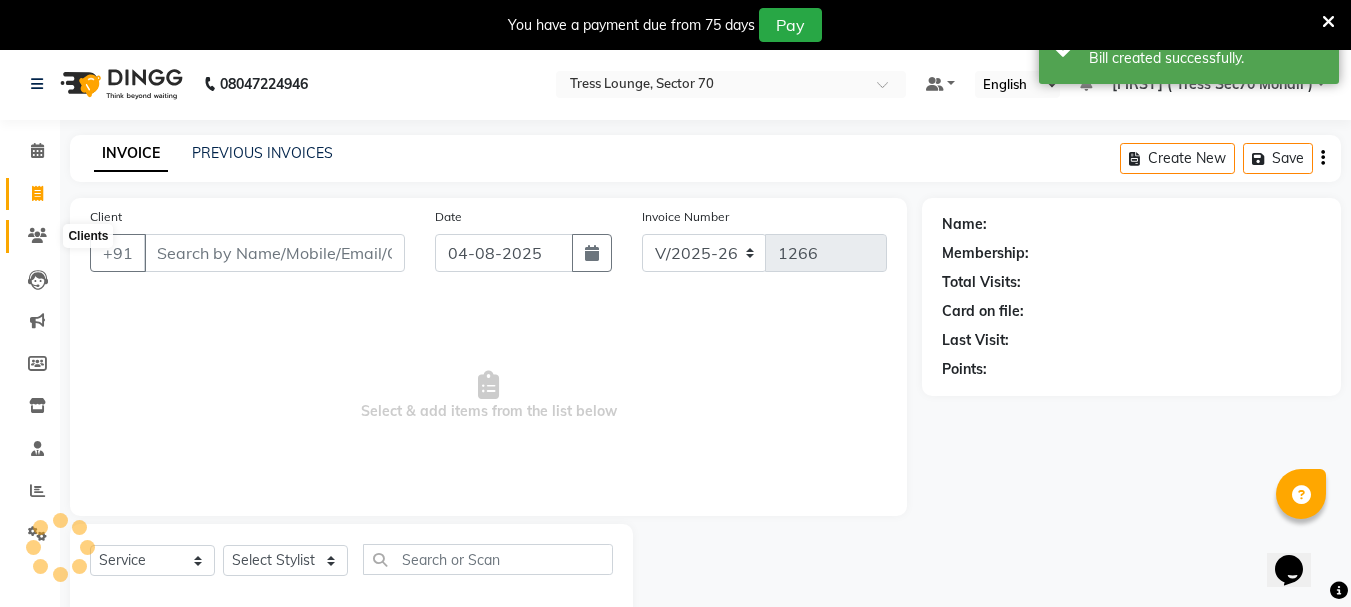 scroll, scrollTop: 50, scrollLeft: 0, axis: vertical 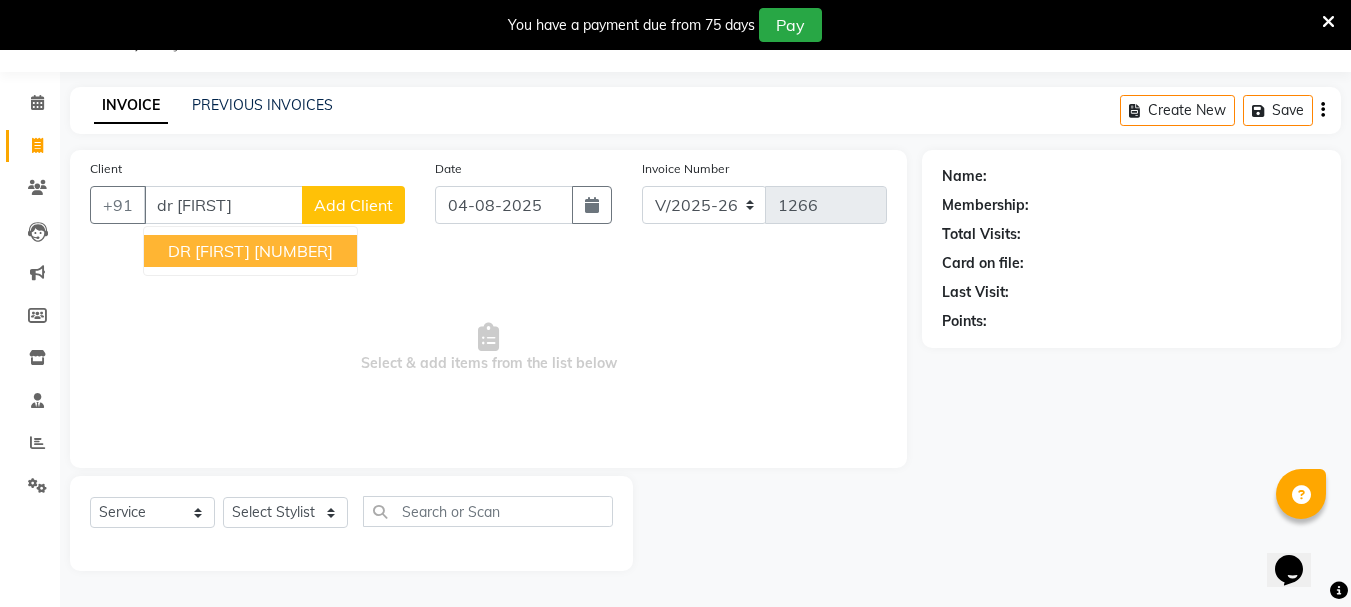 click on "[NUMBER]" at bounding box center [293, 251] 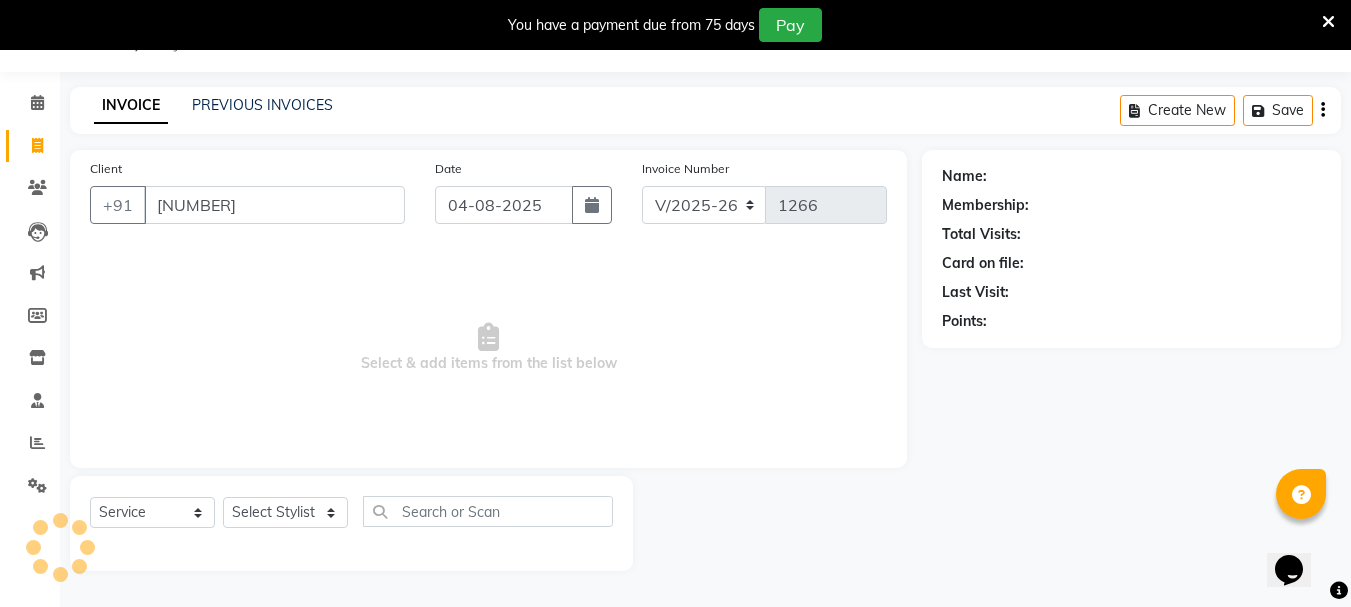 type on "[NUMBER]" 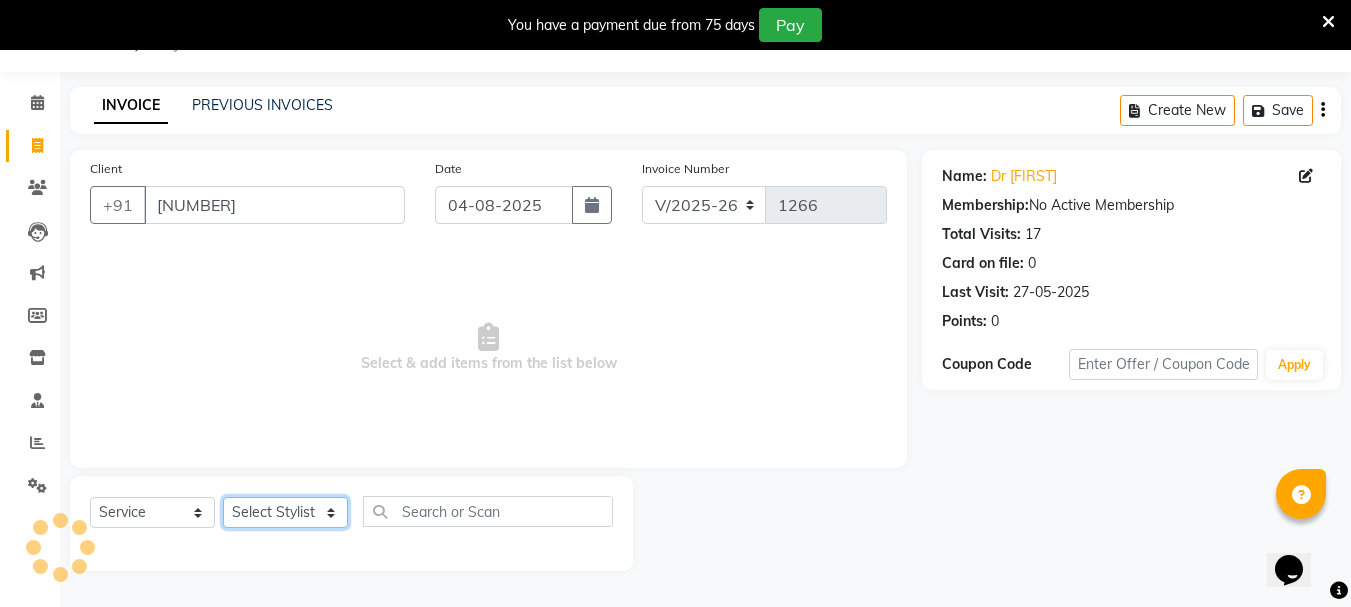 click on "Select Stylist Aman  Anni  Ashu  Dev  Gagan  Laxmi  Mohit Monu  Rahul  Sahil Shivani  shruti Vikas" 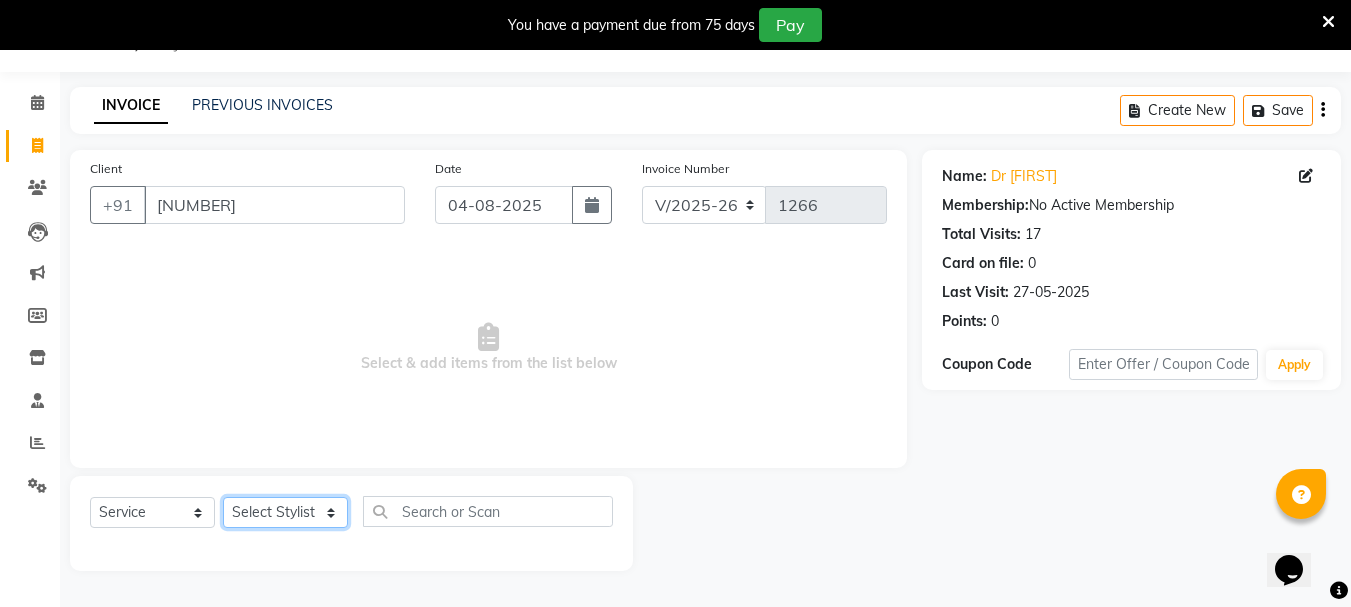 select on "[NUMBER]" 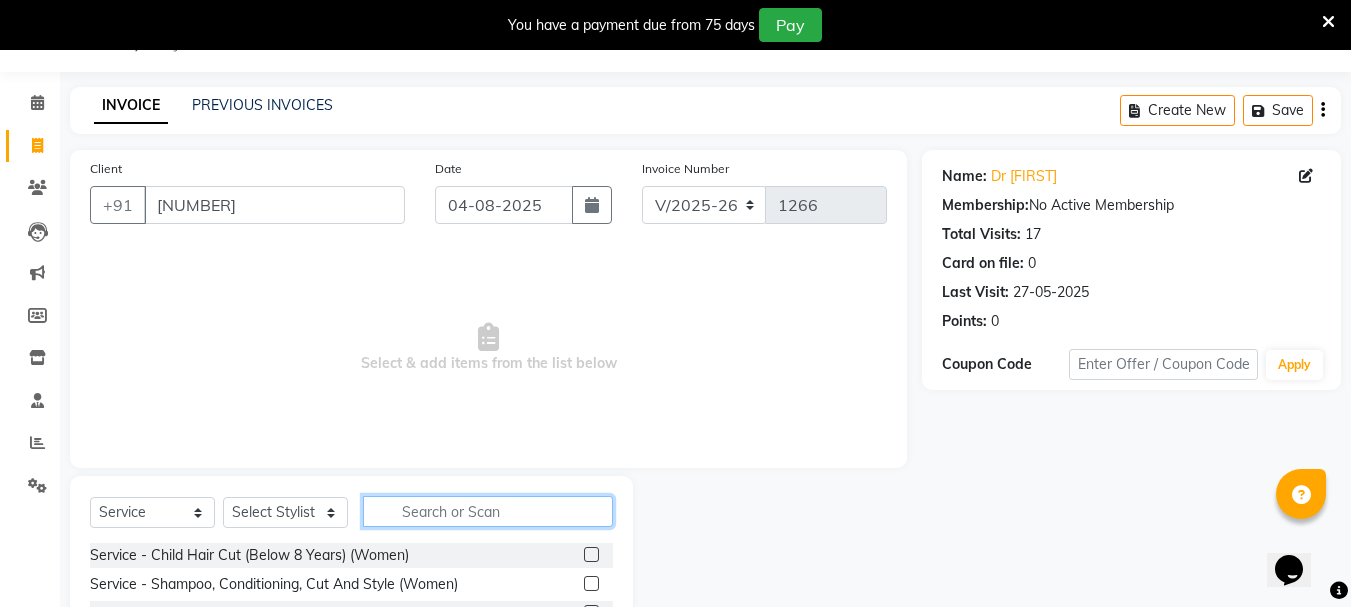 click 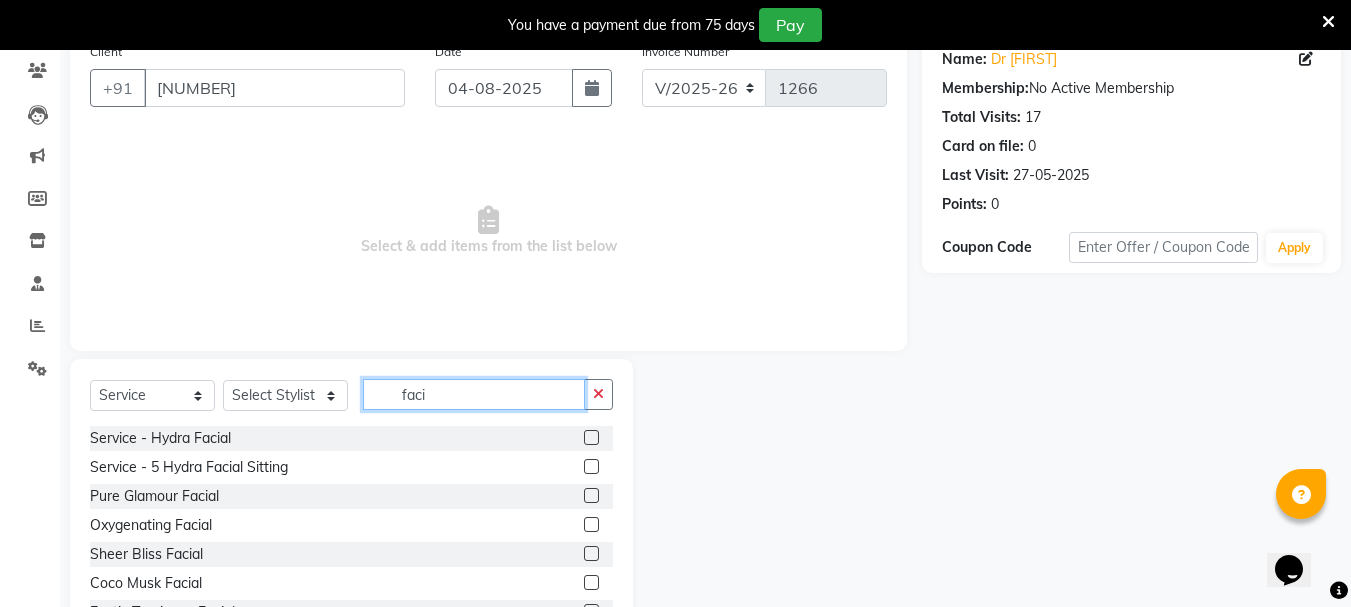 scroll, scrollTop: 244, scrollLeft: 0, axis: vertical 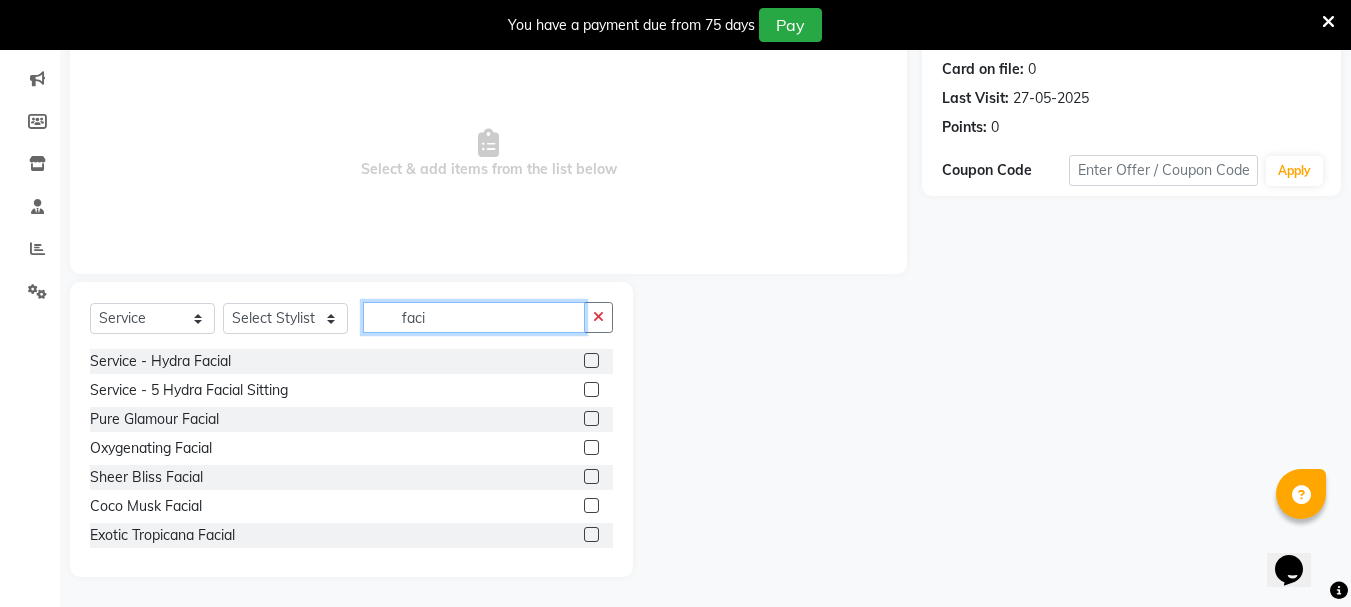 type on "faci" 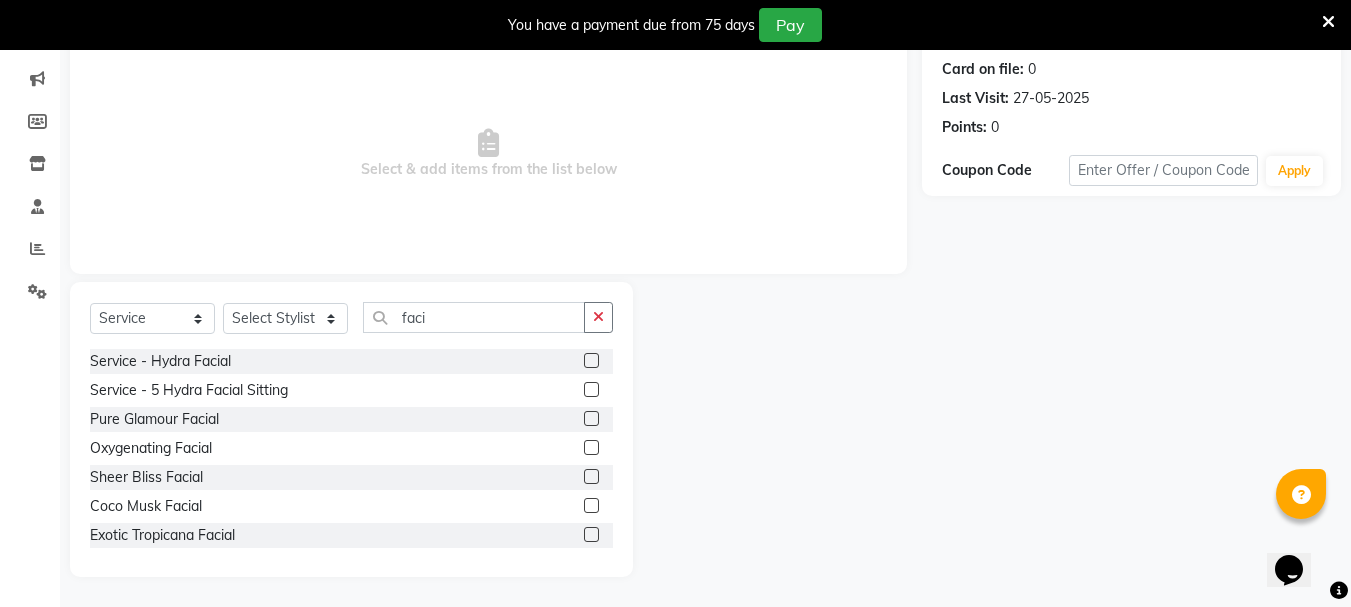 click 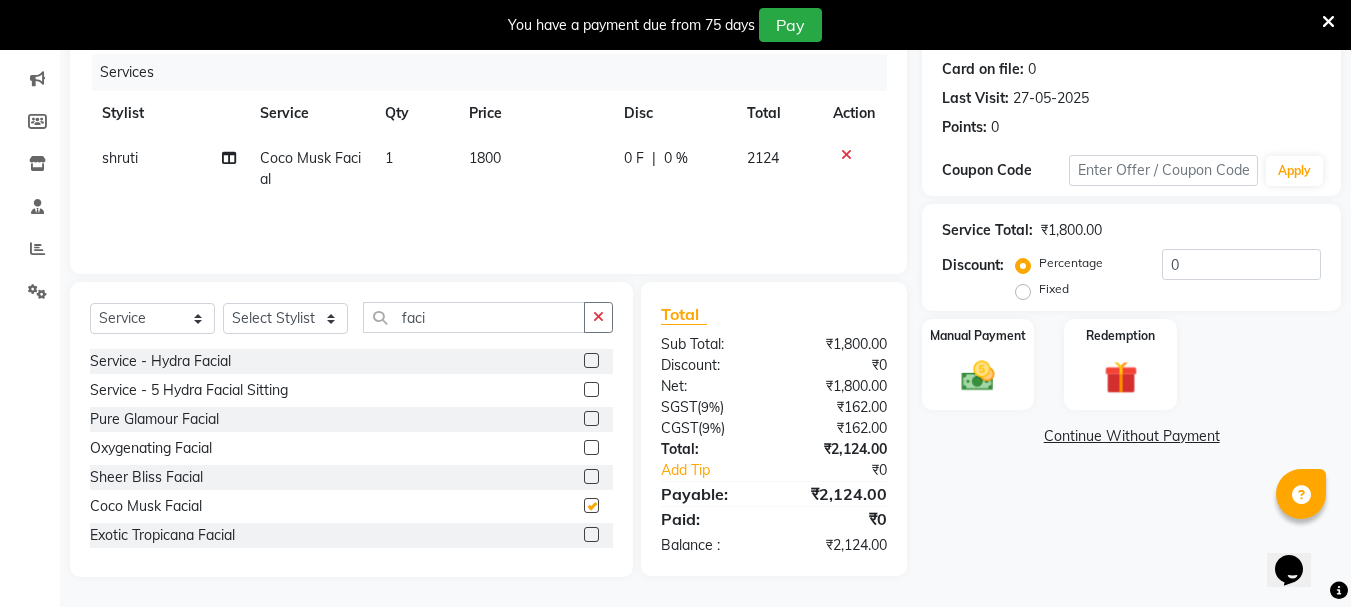 checkbox on "false" 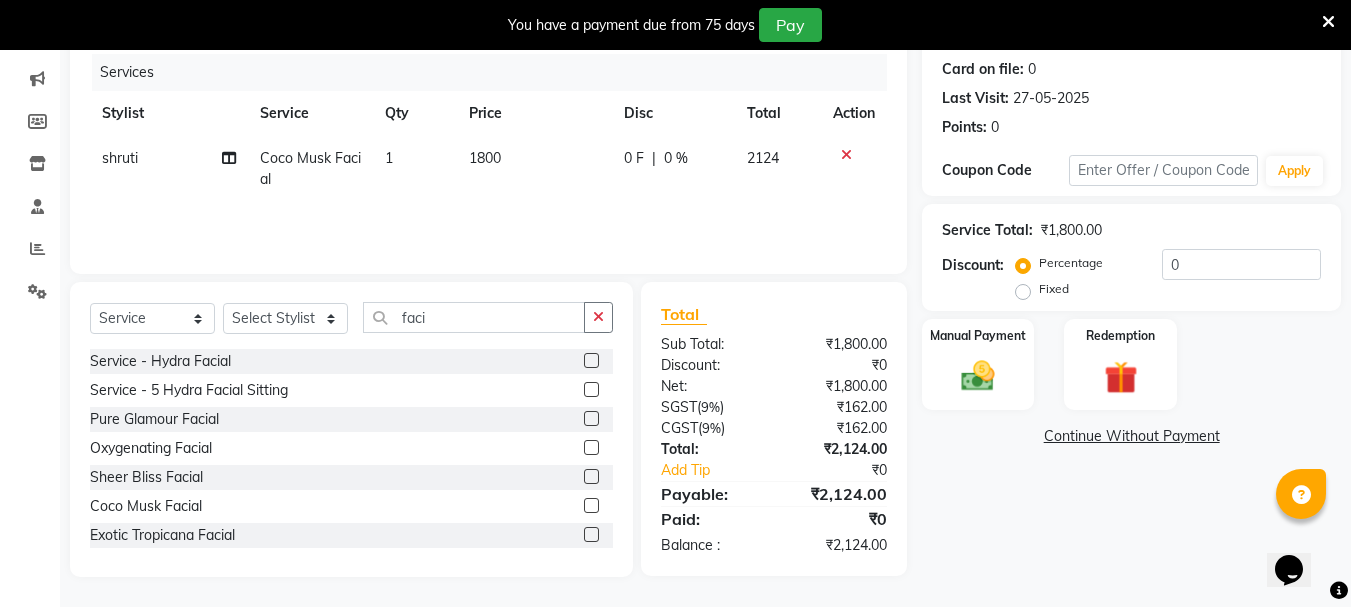 click on "Services Stylist Service Qty Price Disc Total Action [FIRST] Coco Musk Facial 1 1800 0 F | 0 % 2124" 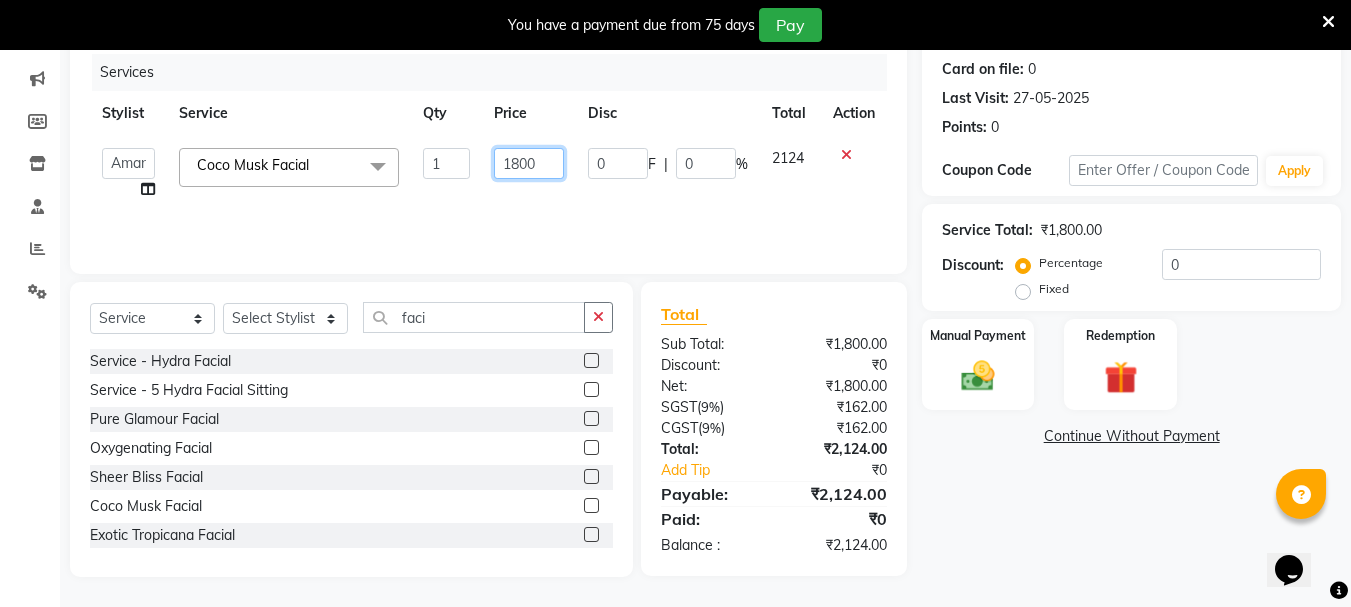 click on "1800" 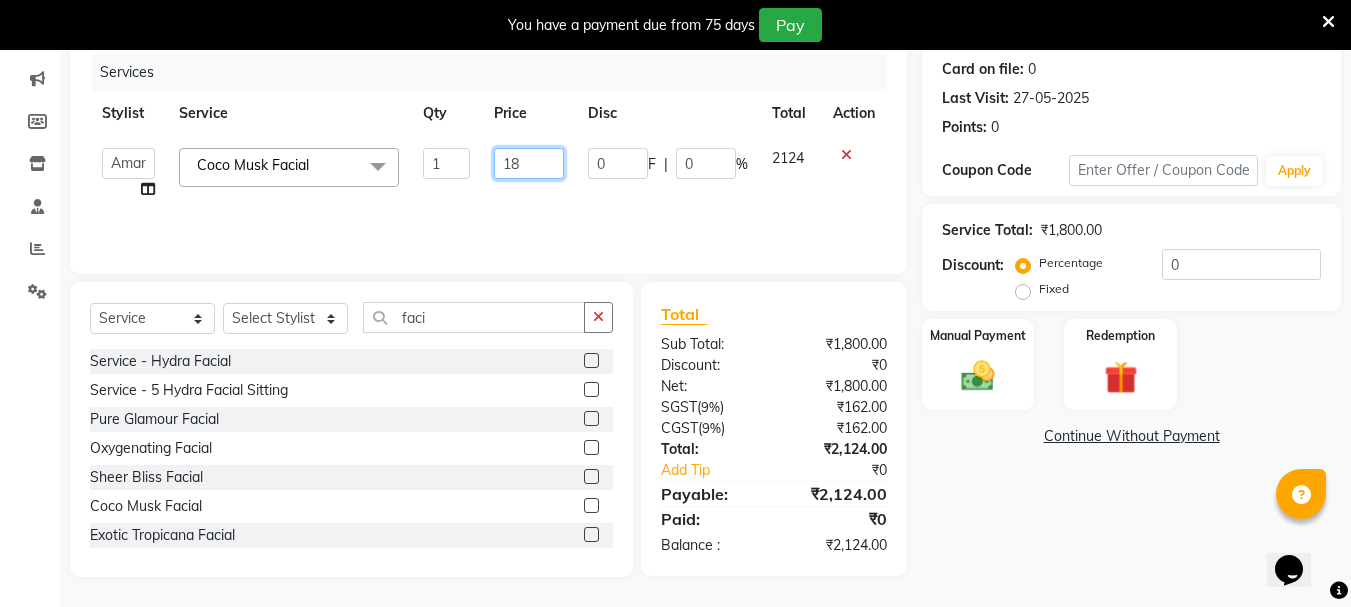 type on "1" 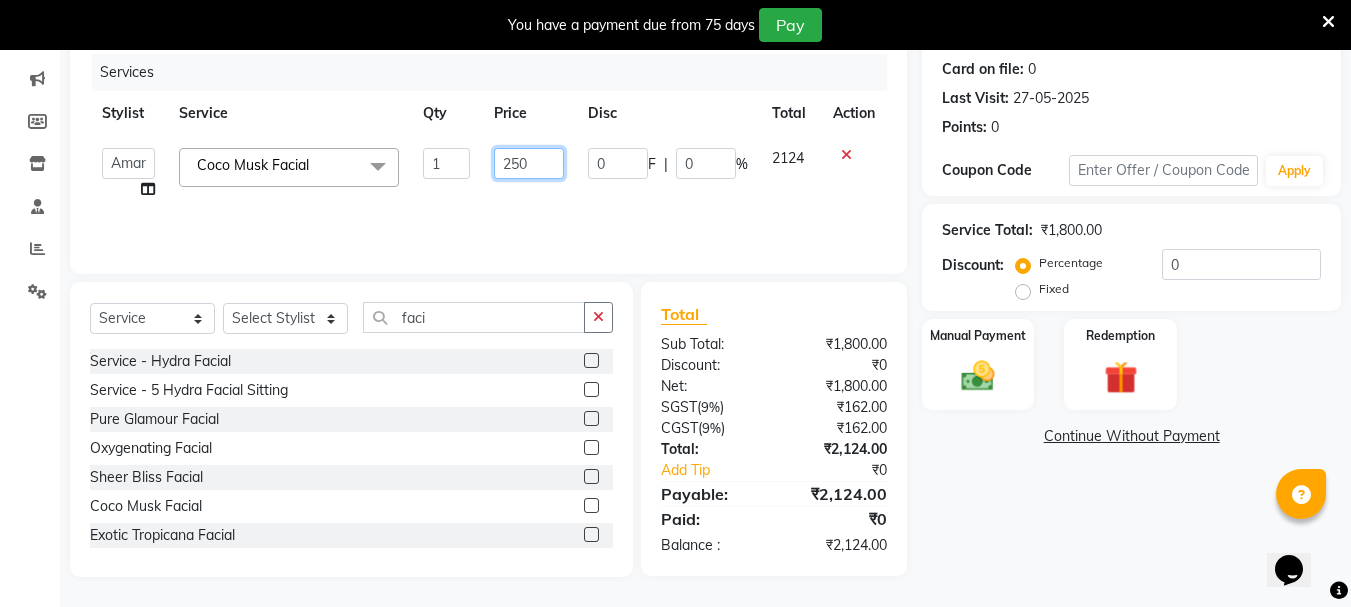 type on "2500" 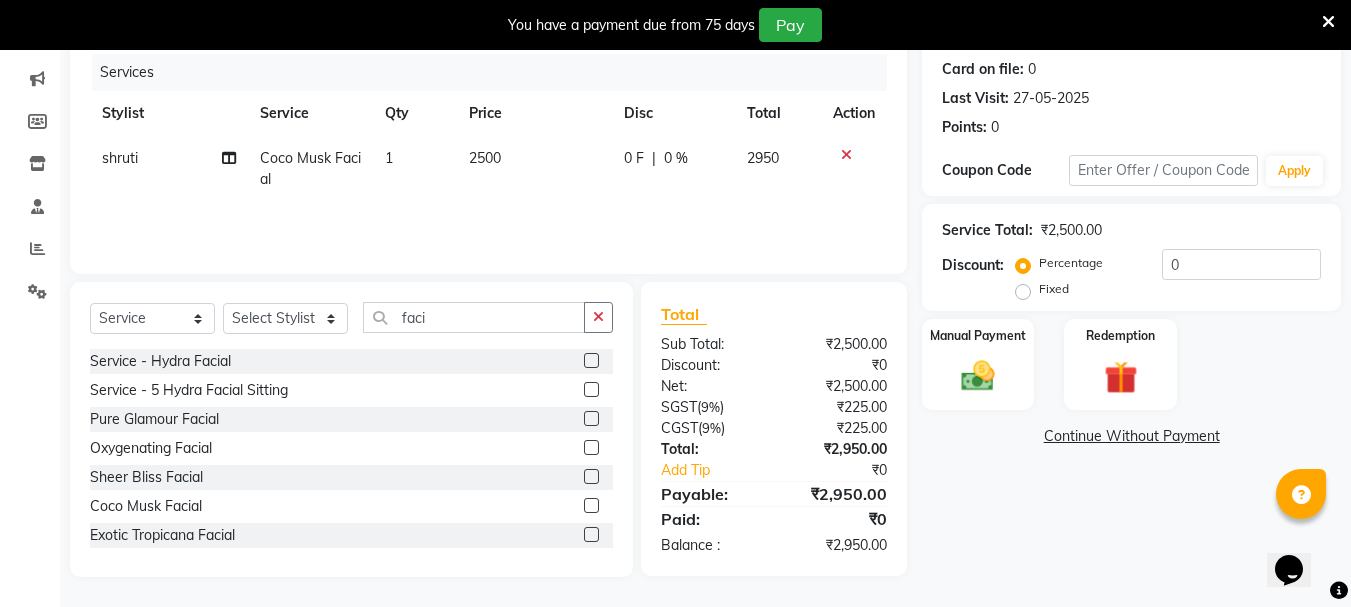 click on "2500" 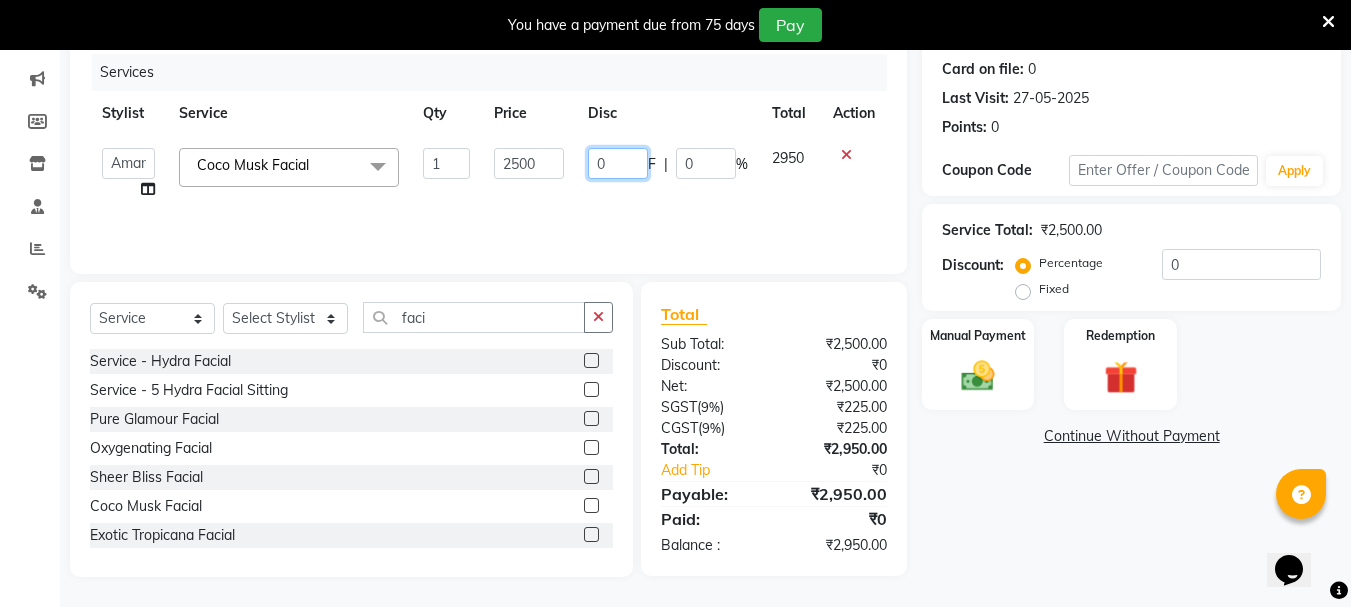click on "0" 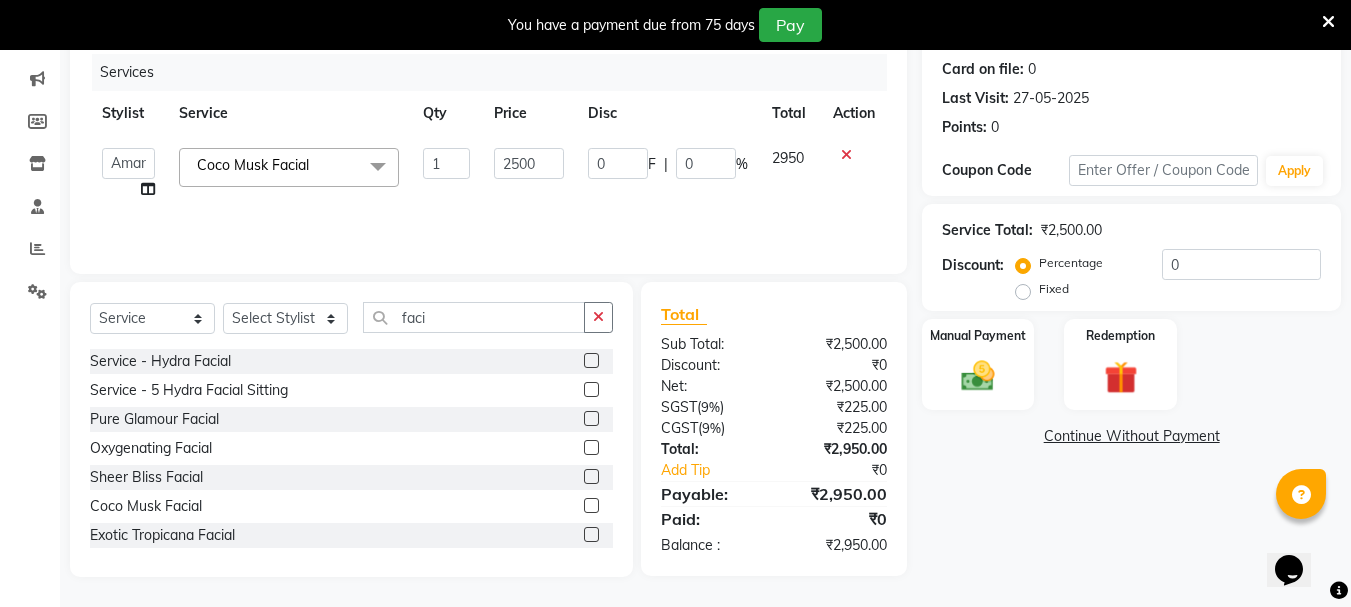 click on "0 F | 0 %" 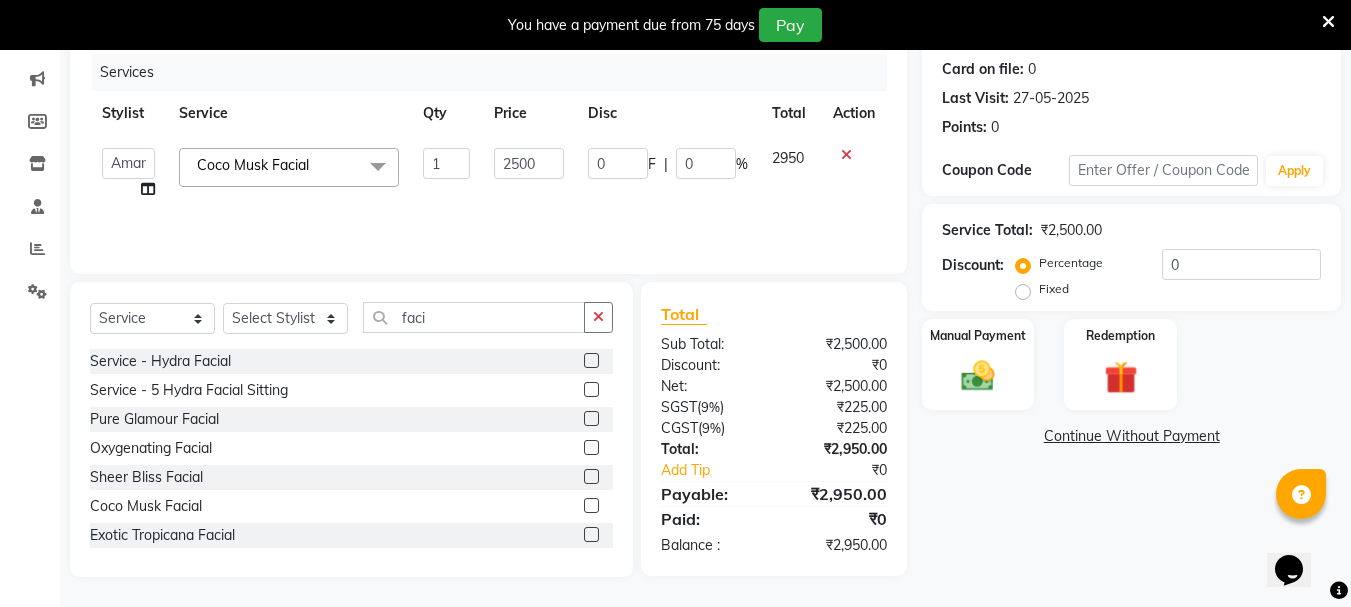 click on "0 F | 0 %" 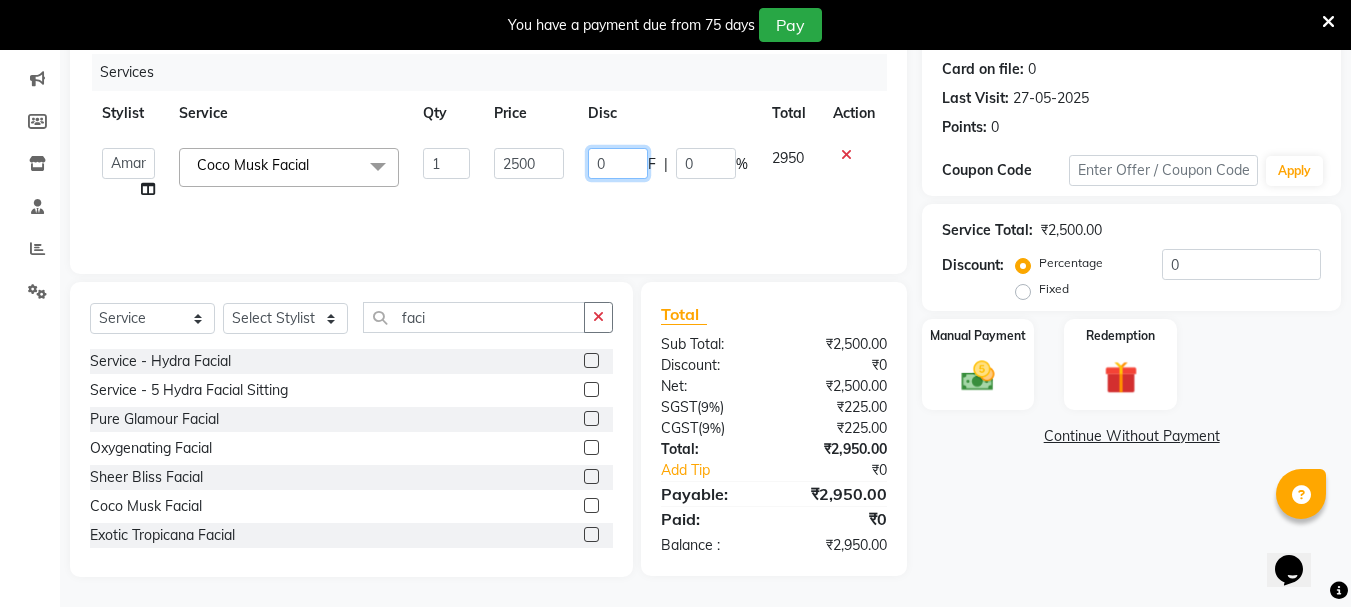 click on "0" 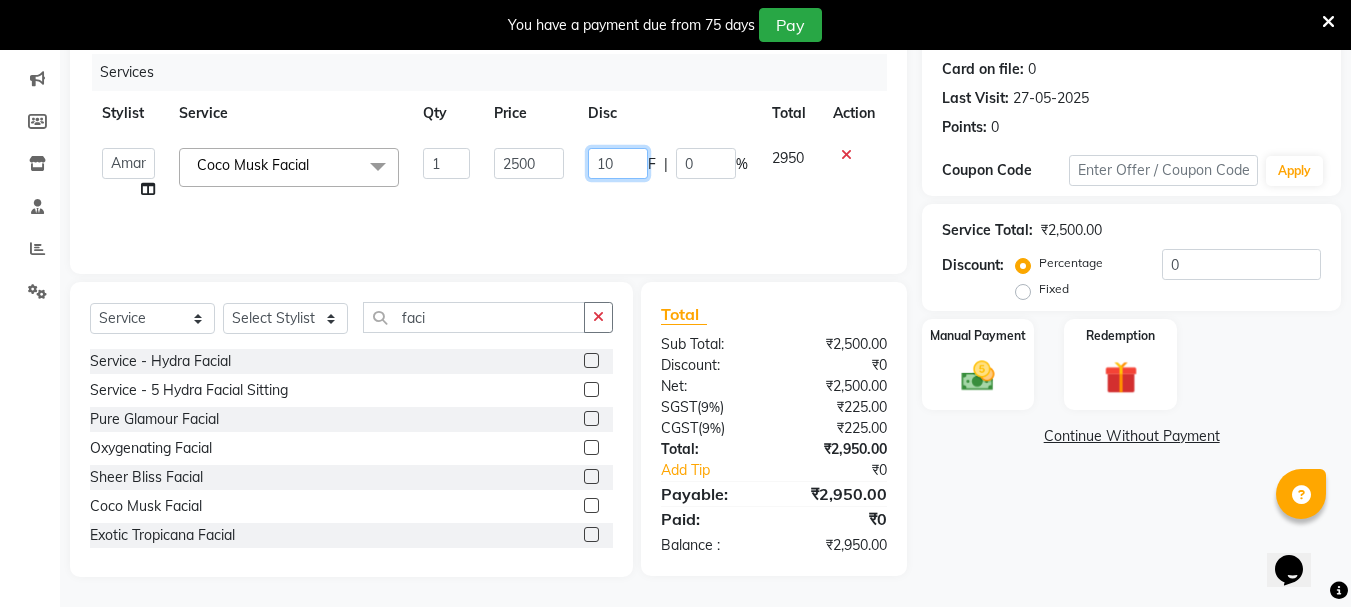 type on "100" 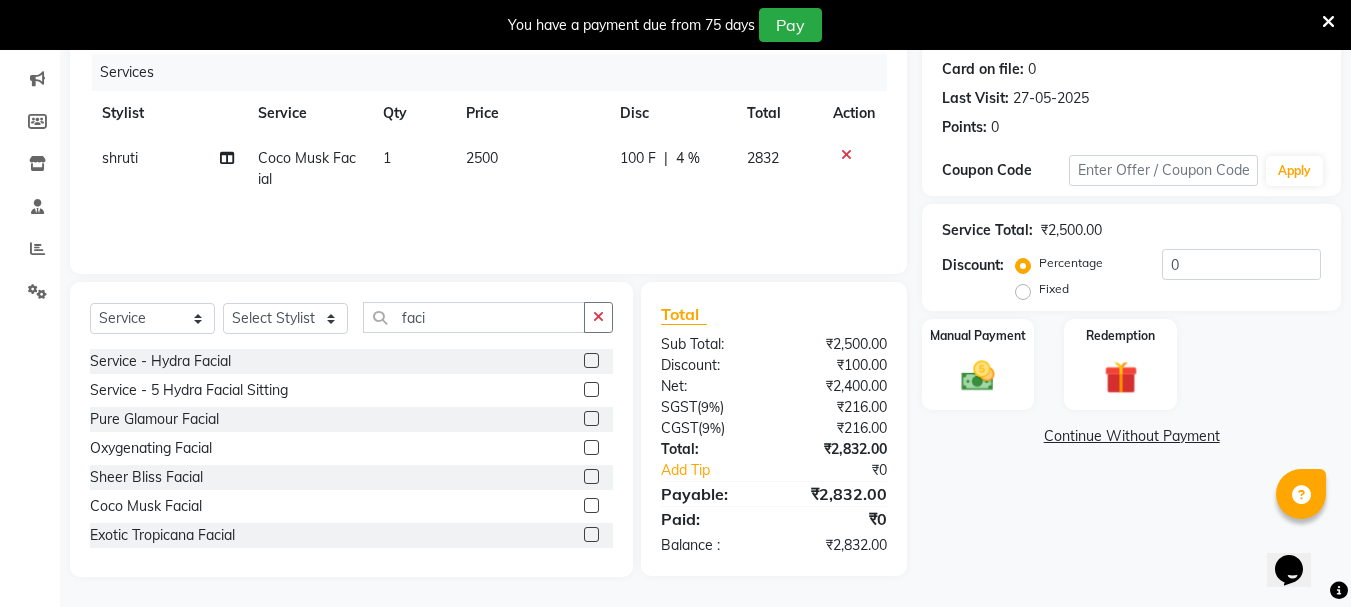 click on "Disc" 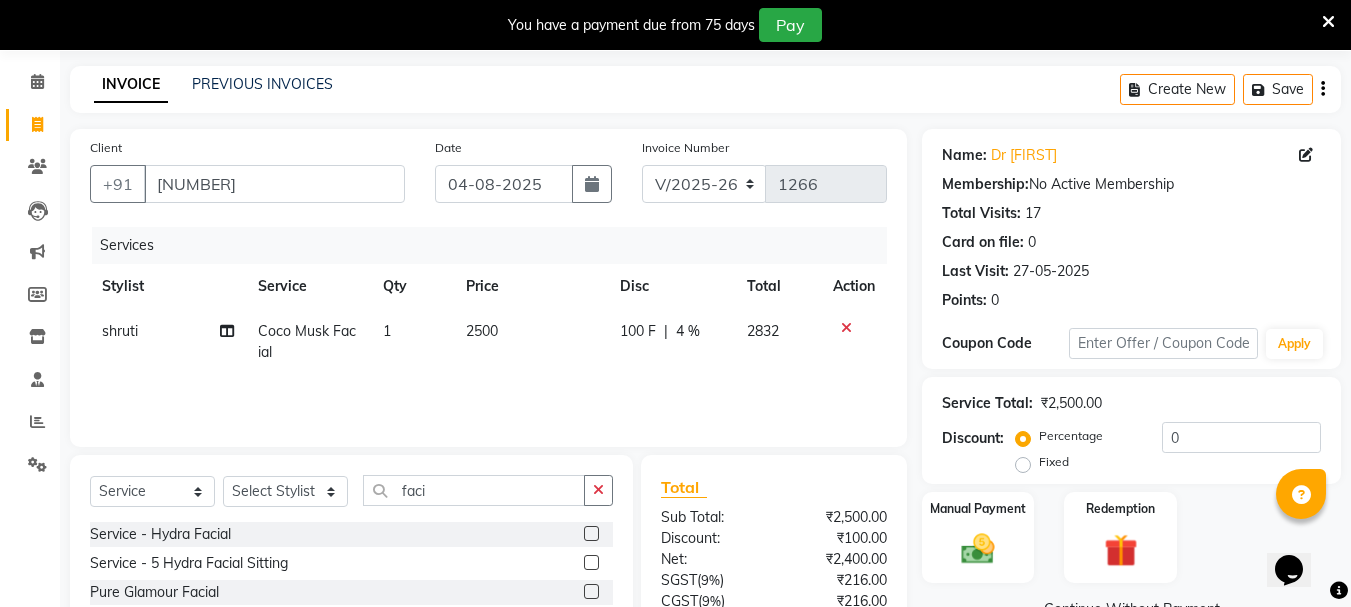 scroll, scrollTop: 0, scrollLeft: 0, axis: both 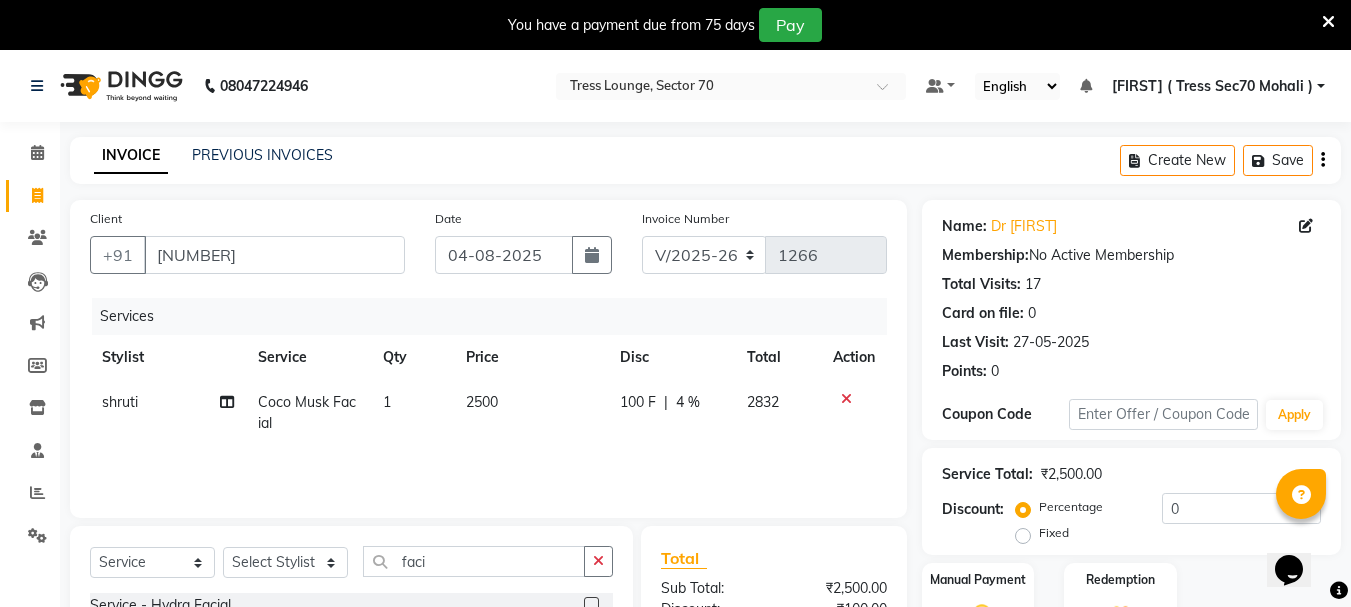 click 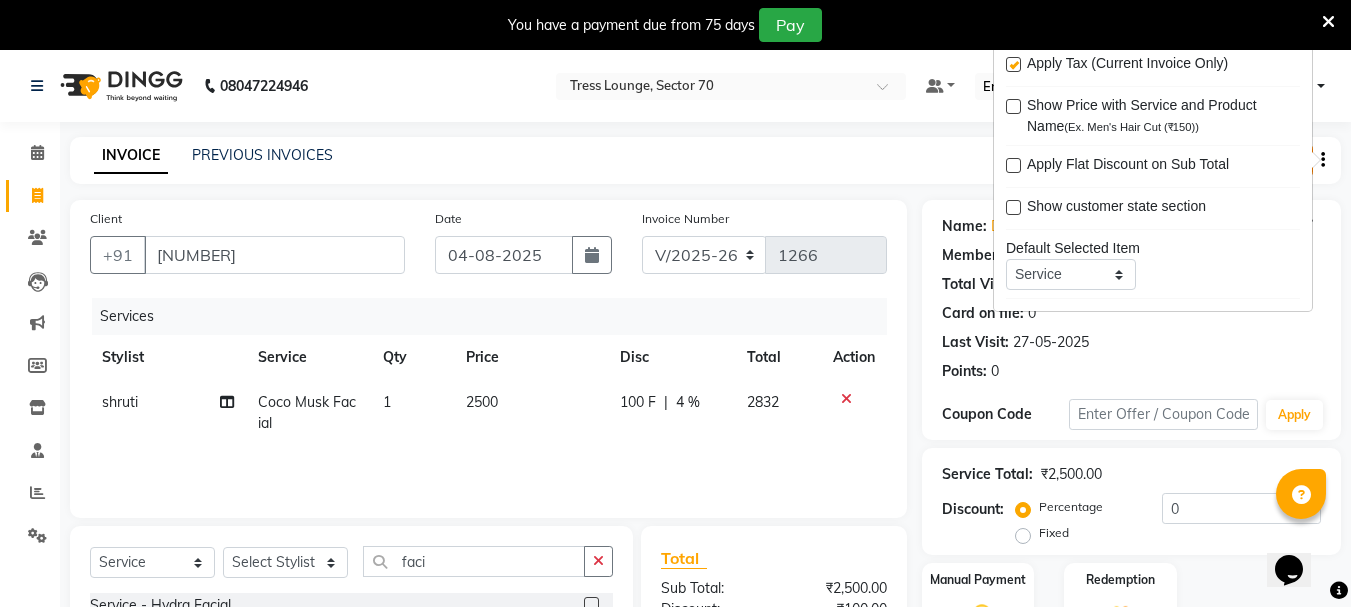 click at bounding box center [1013, 64] 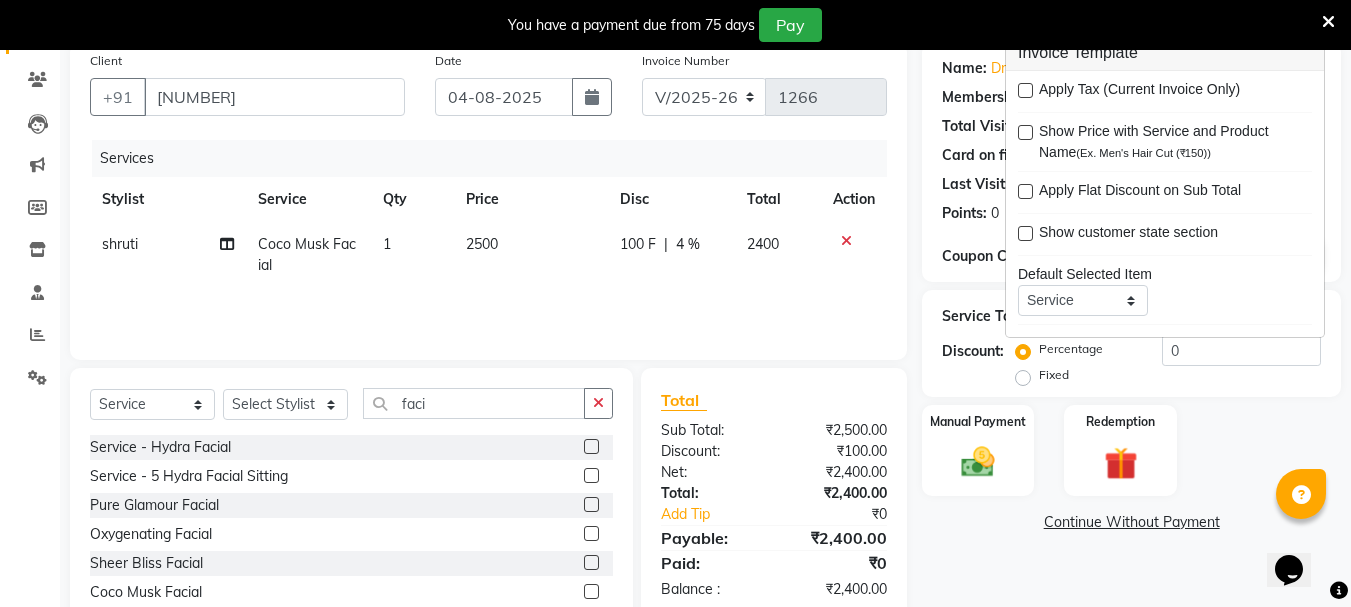 scroll, scrollTop: 244, scrollLeft: 0, axis: vertical 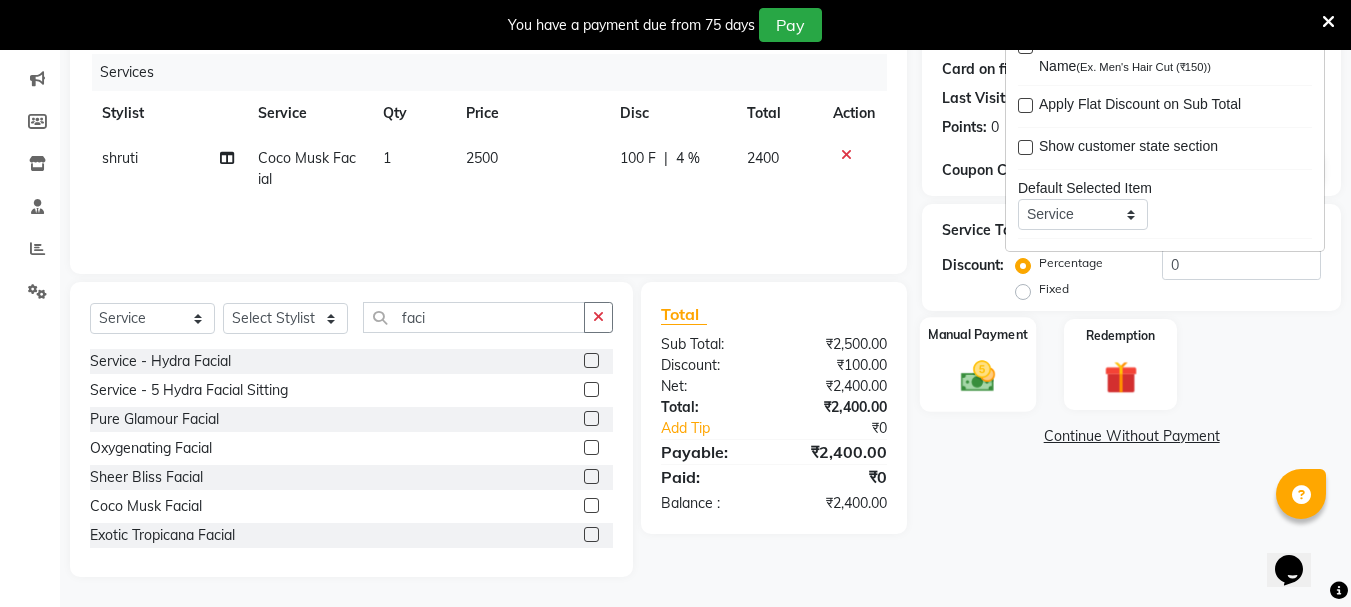 click 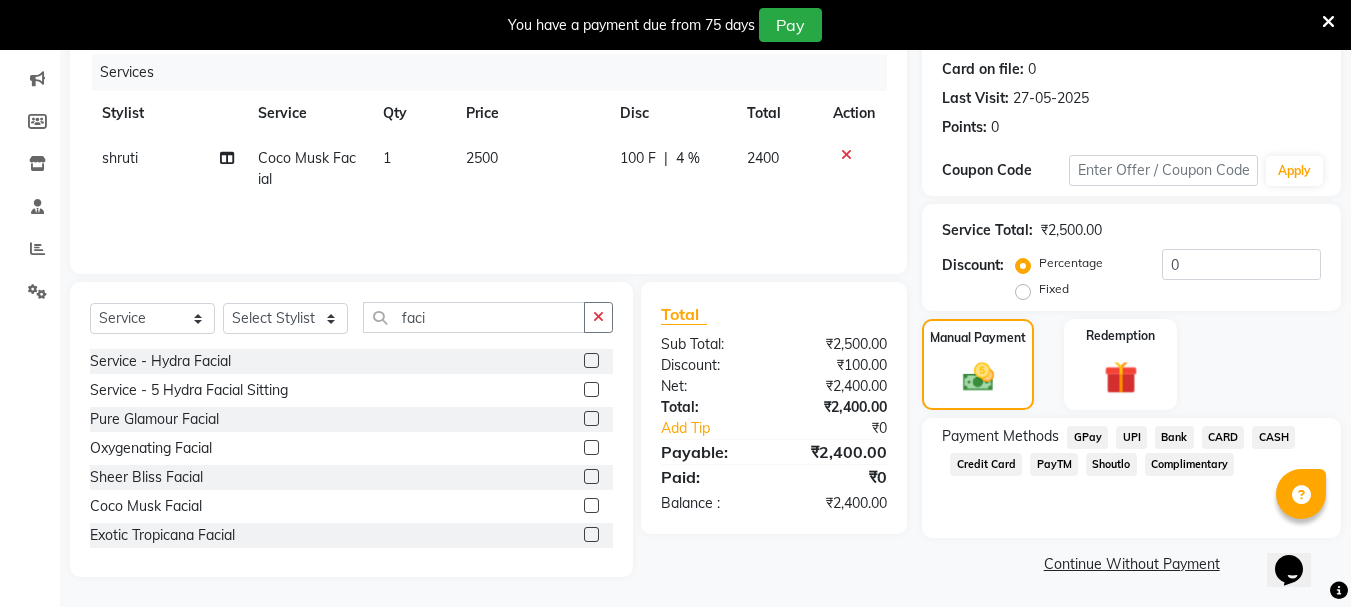 click on "CARD" 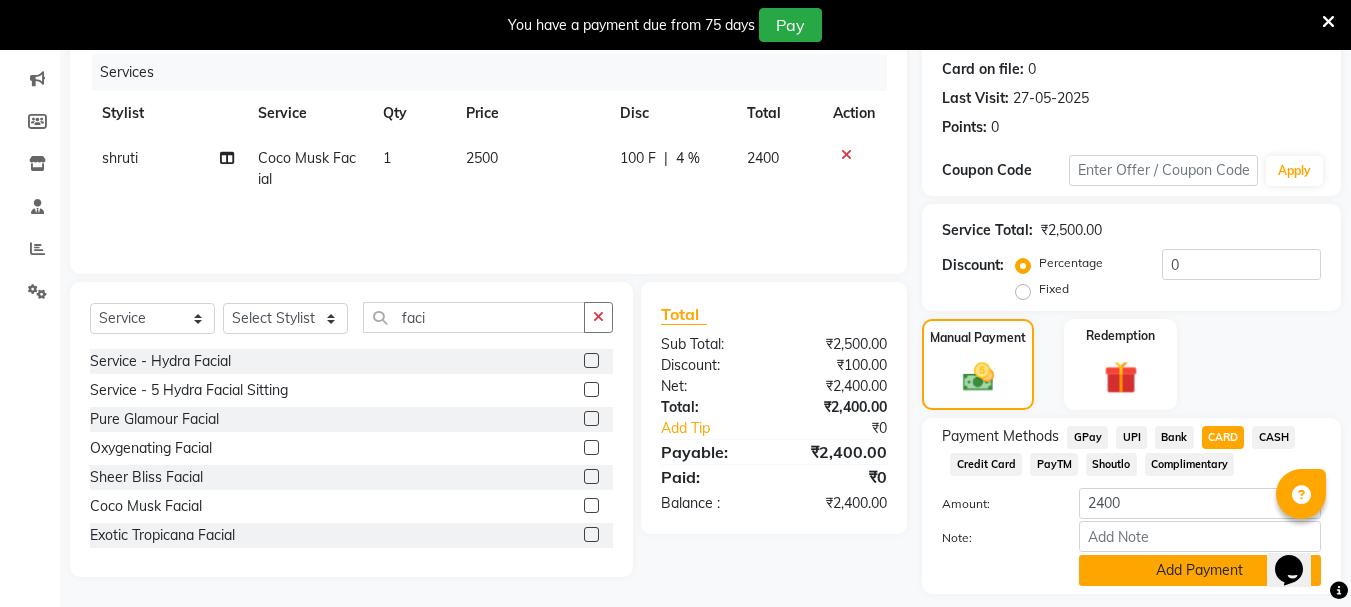 click on "Add Payment" 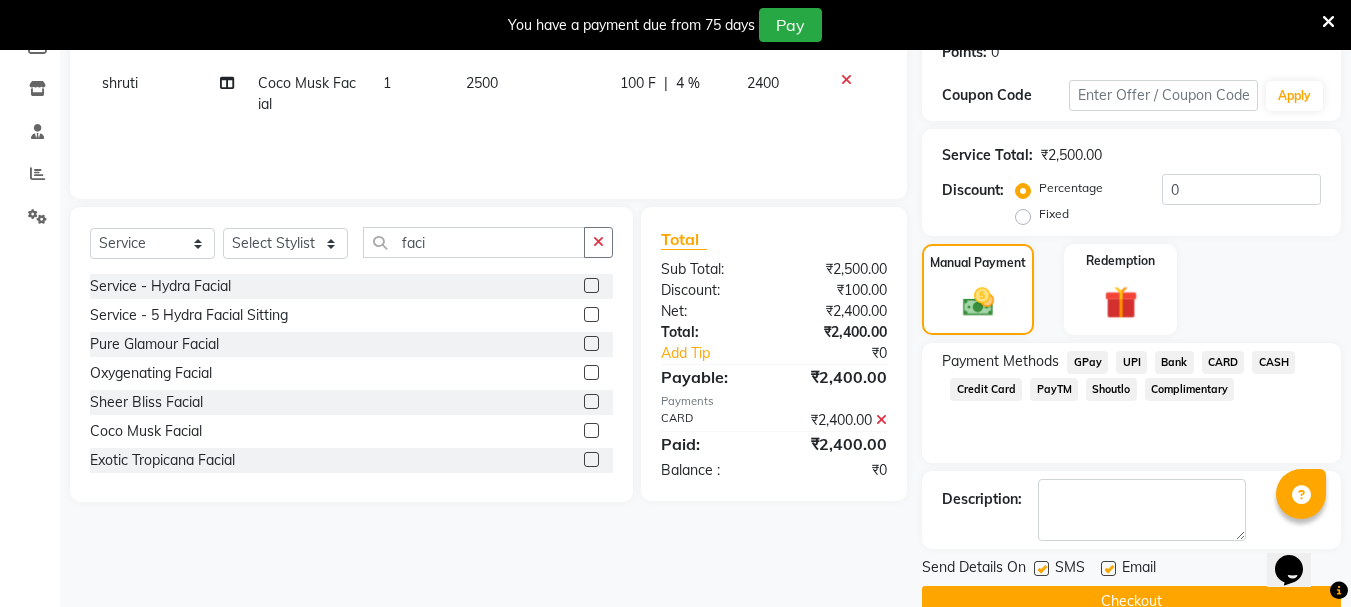 scroll, scrollTop: 359, scrollLeft: 0, axis: vertical 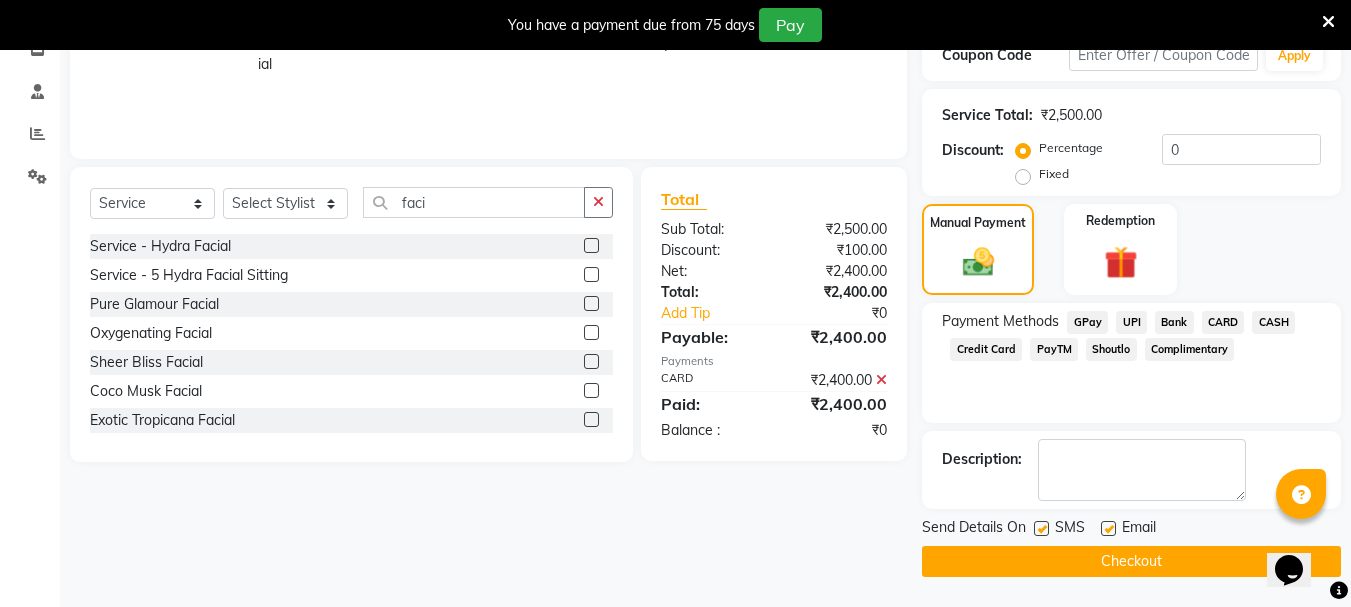 click 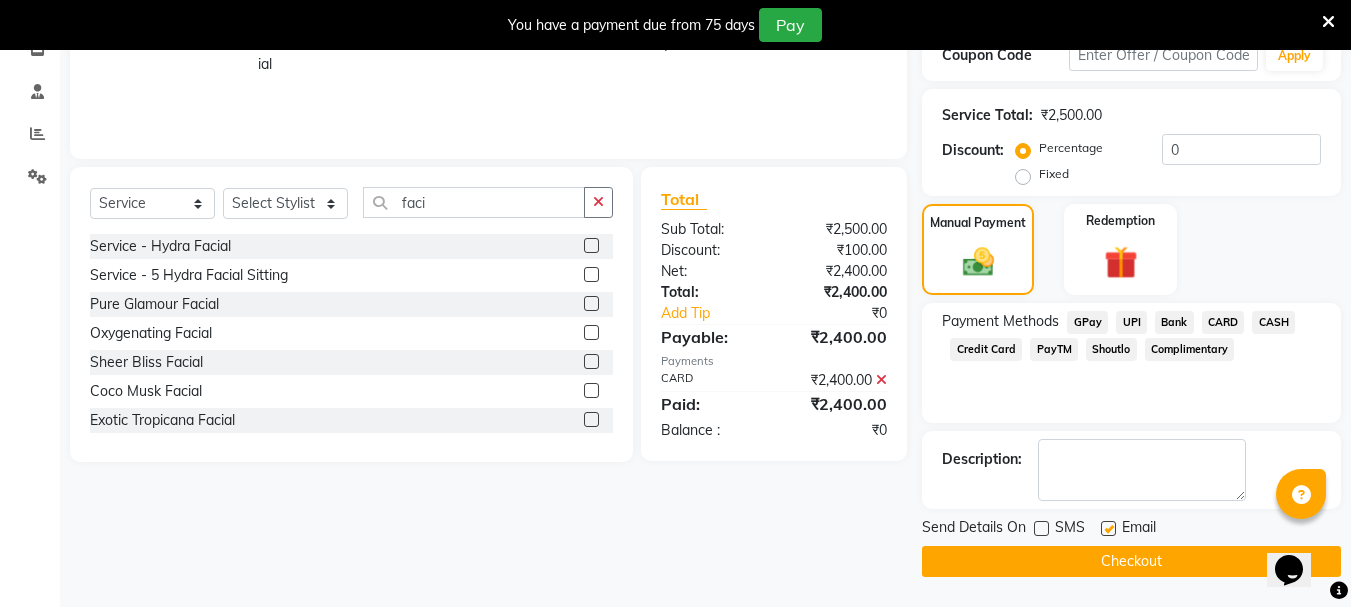 click on "Checkout" 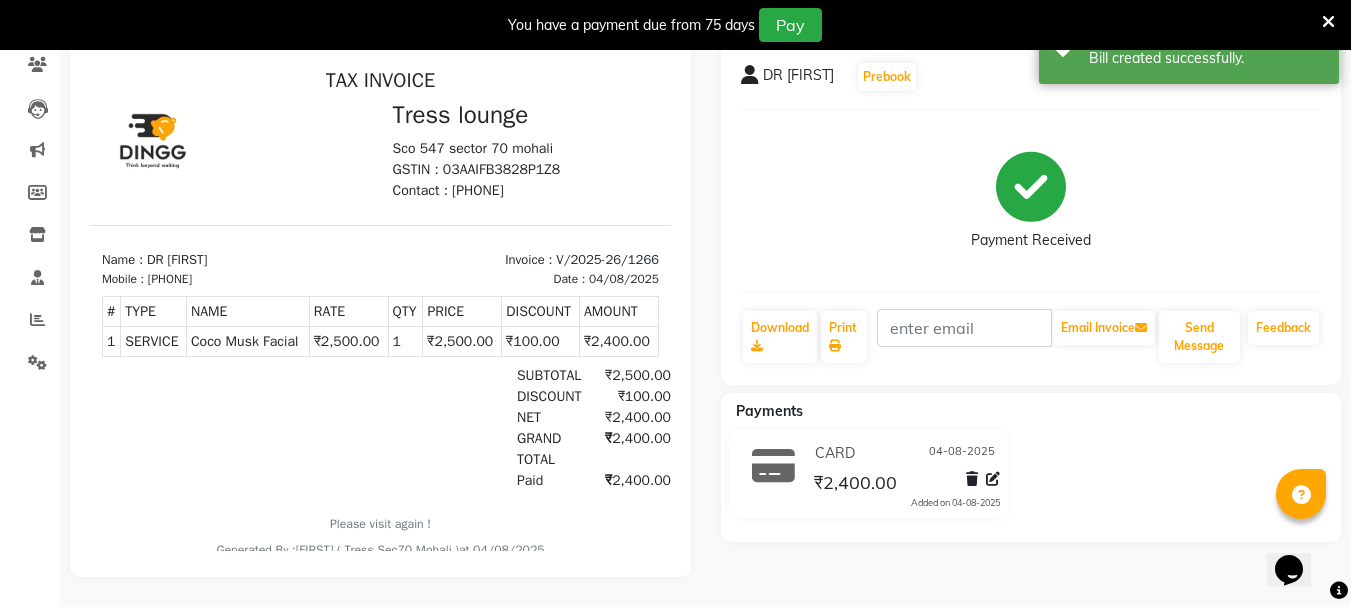 scroll, scrollTop: 0, scrollLeft: 0, axis: both 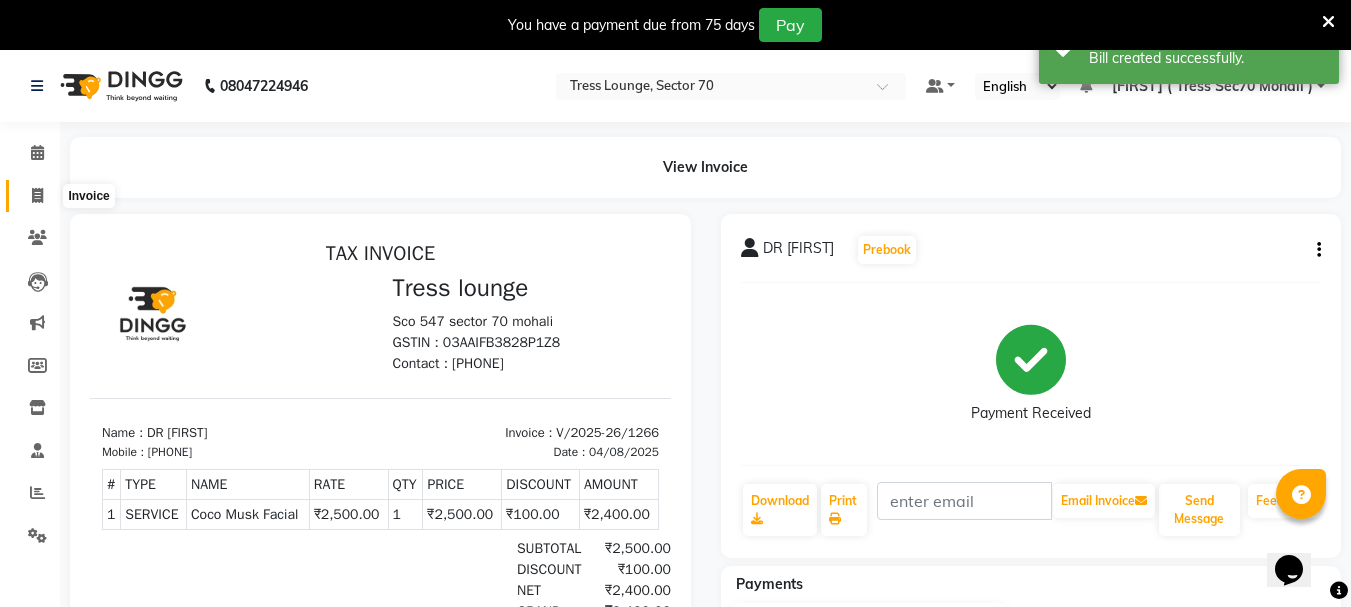 click 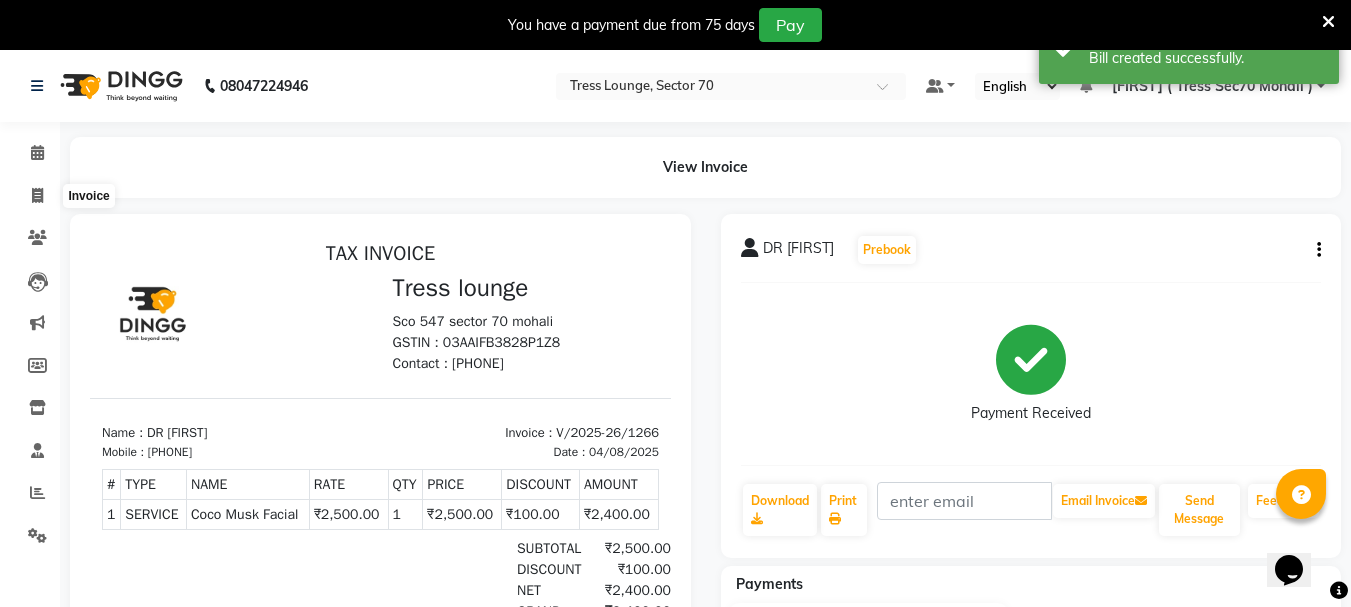 select on "6241" 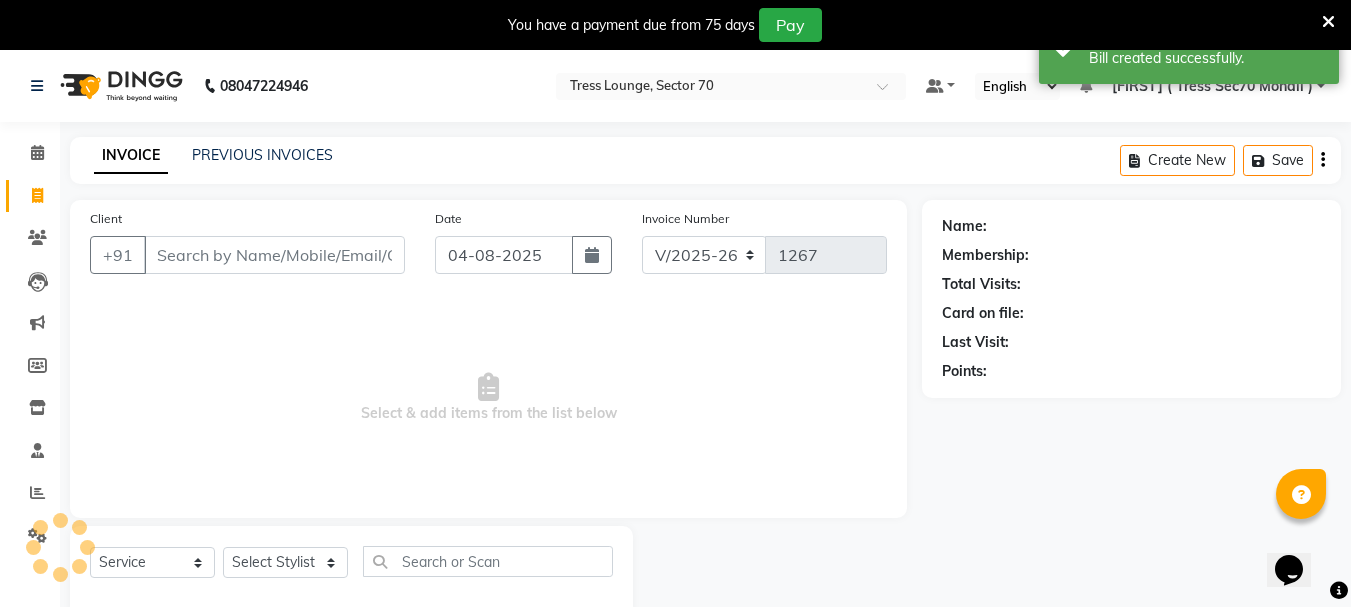 scroll, scrollTop: 50, scrollLeft: 0, axis: vertical 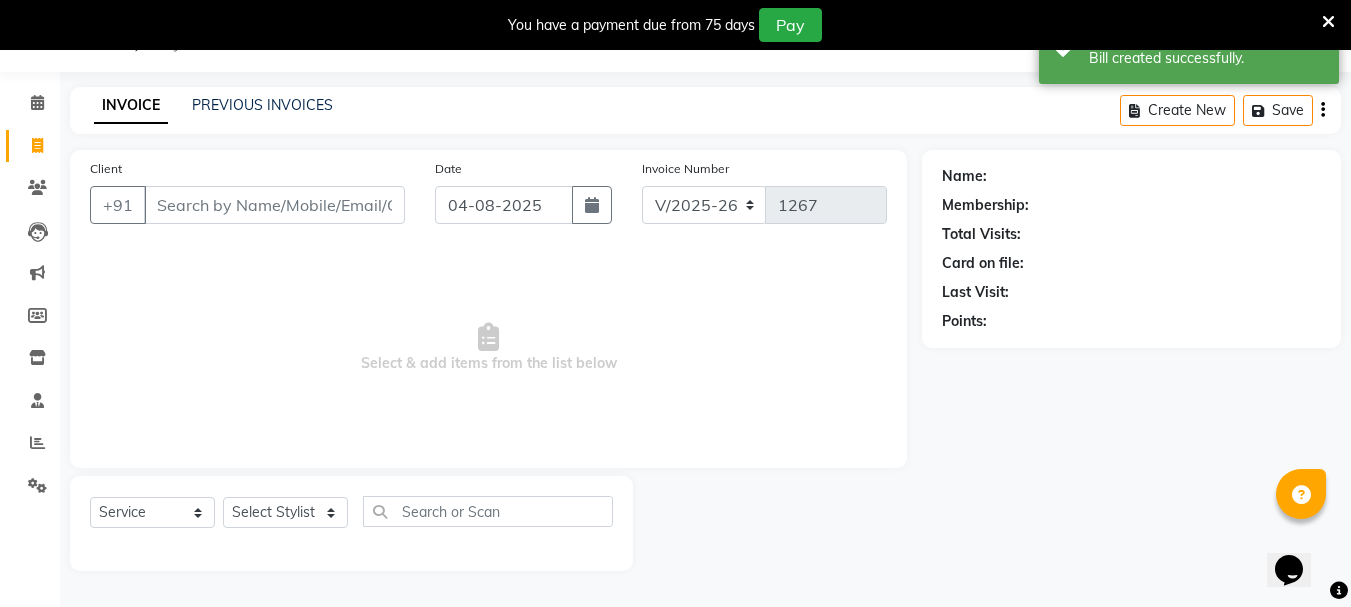 click on "INVOICE PREVIOUS INVOICES Create New   Save" 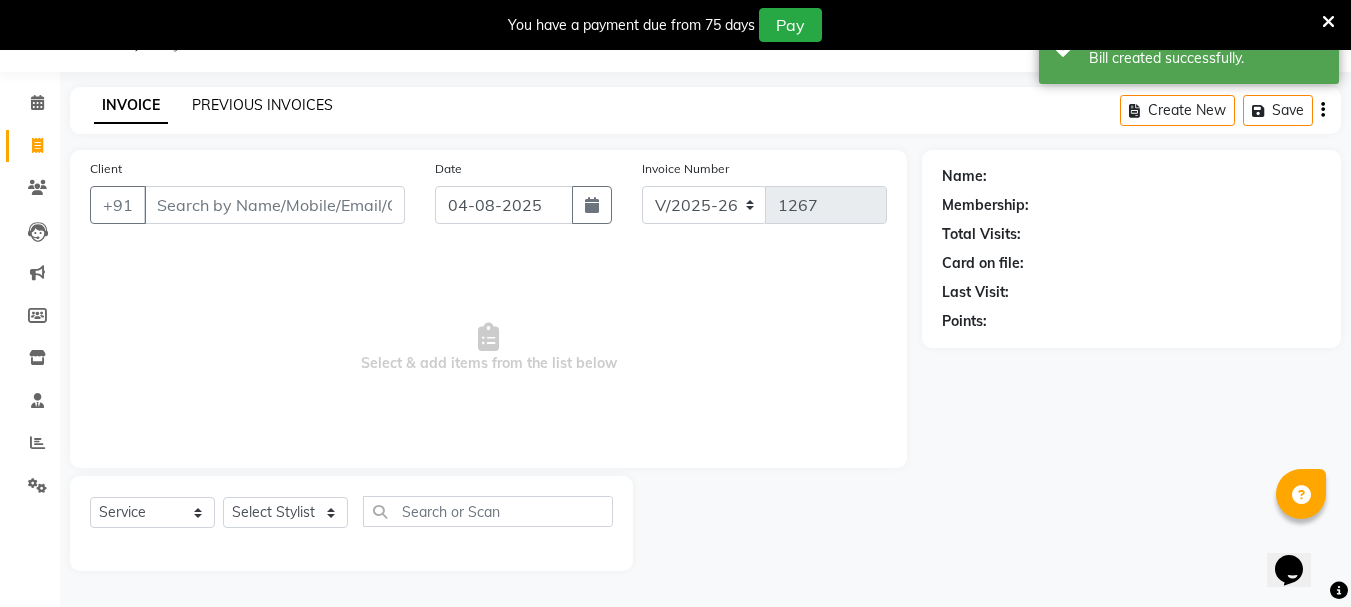 click on "PREVIOUS INVOICES" 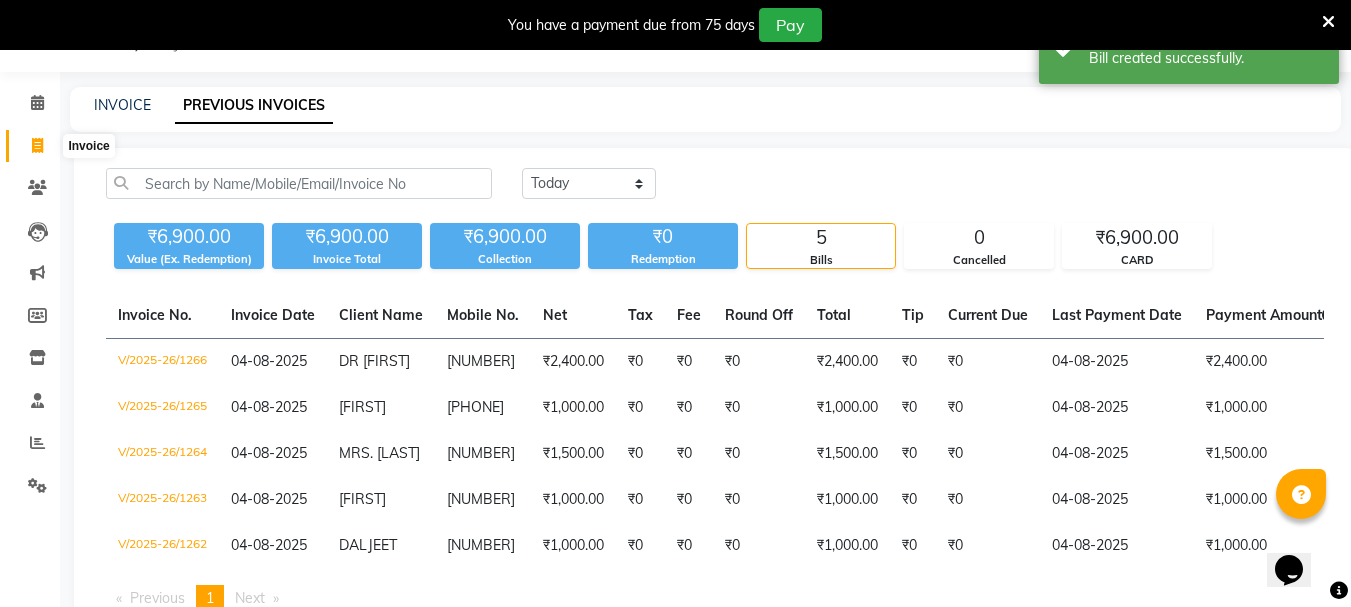 click 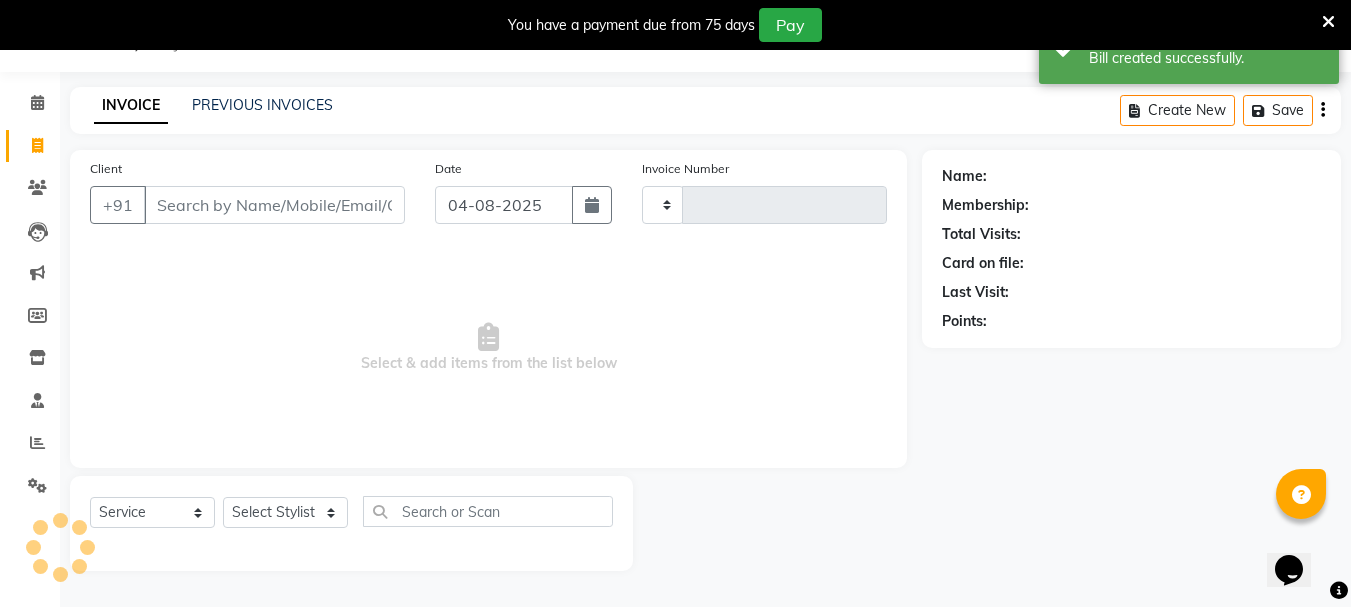 type on "1267" 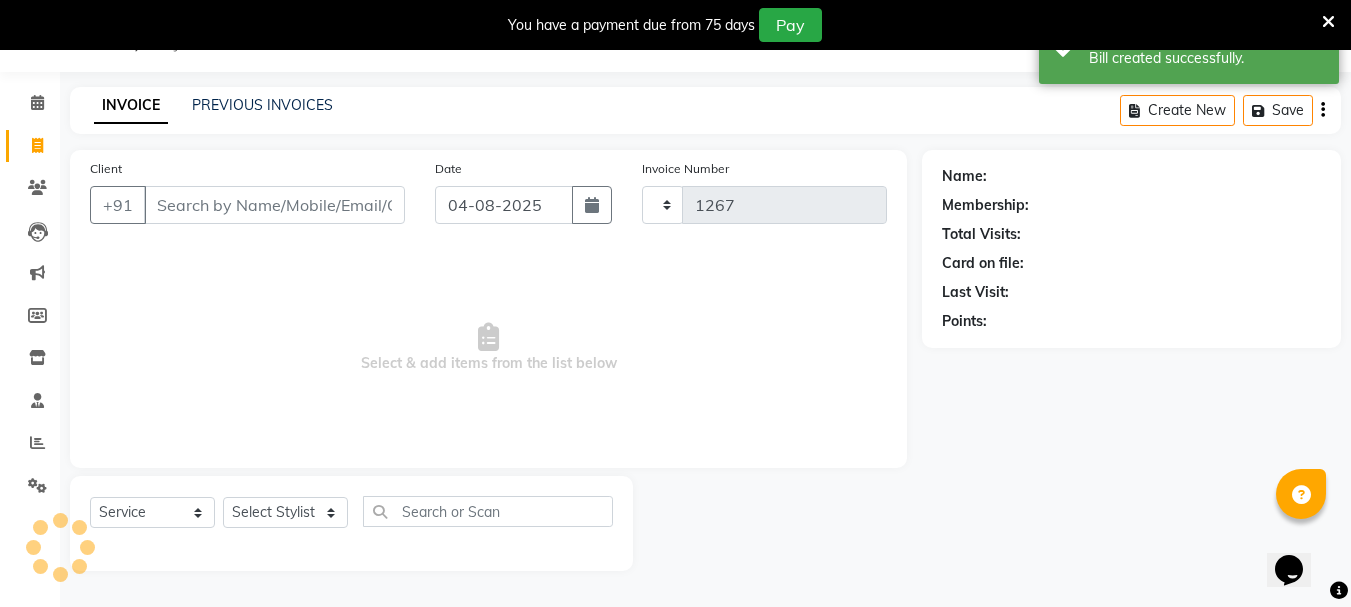 select on "6241" 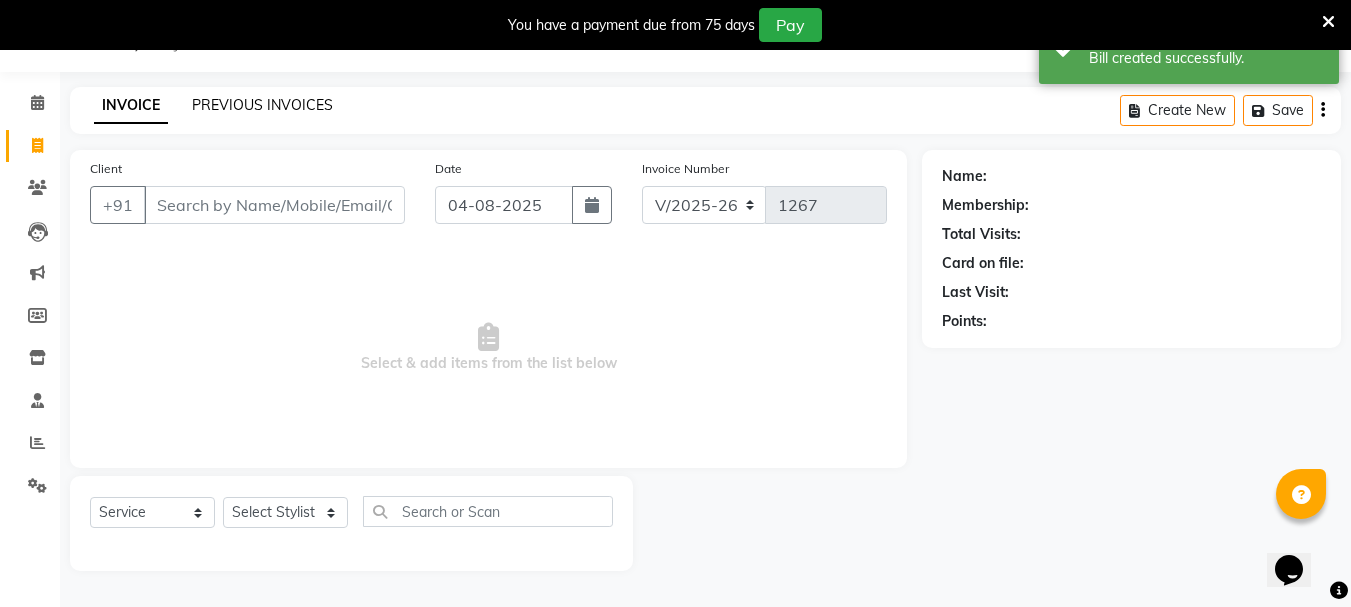 click on "PREVIOUS INVOICES" 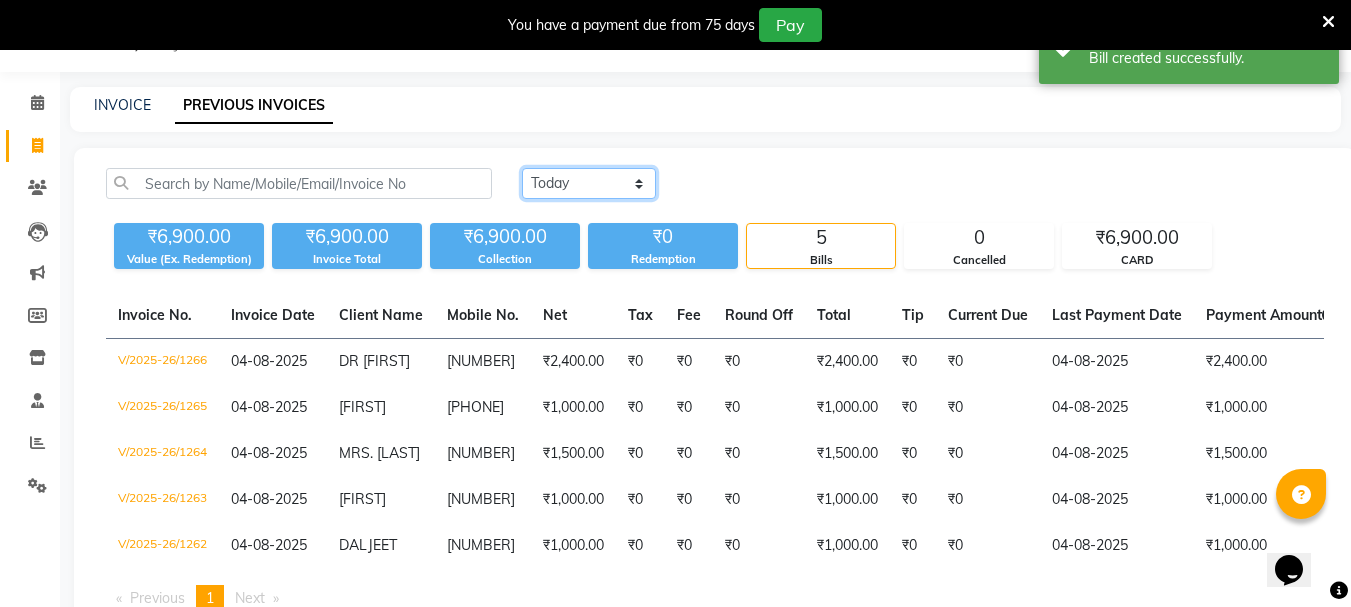 click on "Today Yesterday Custom Range" 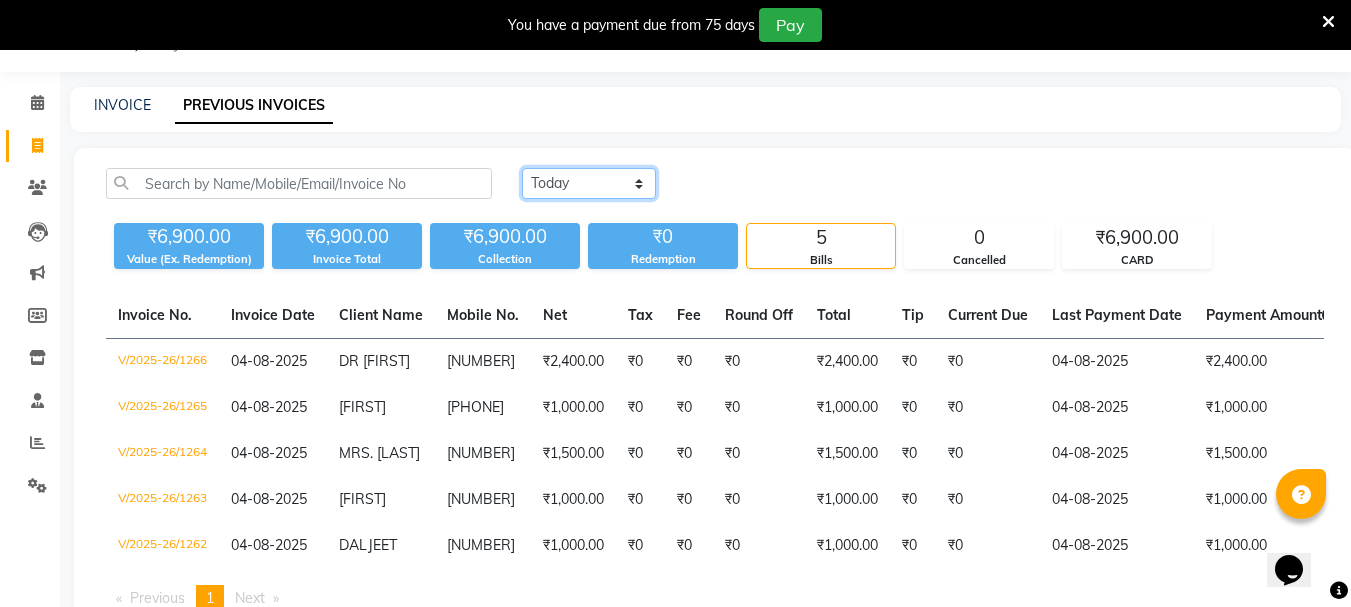 select on "range" 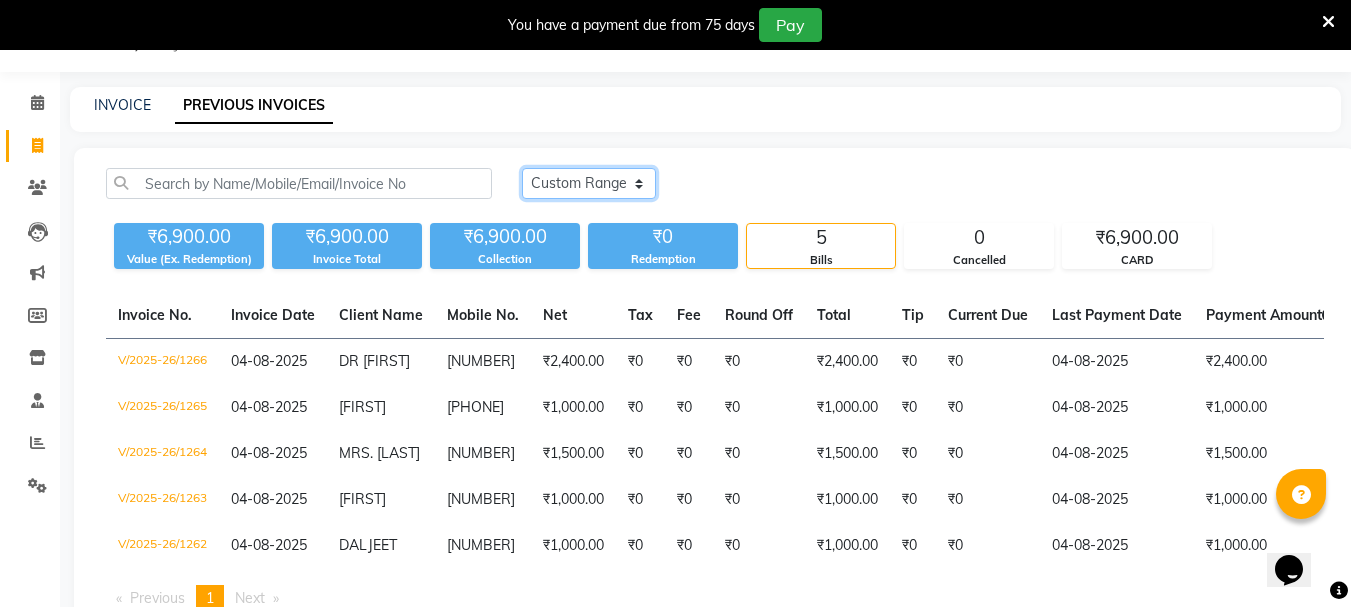 click on "Today Yesterday Custom Range" 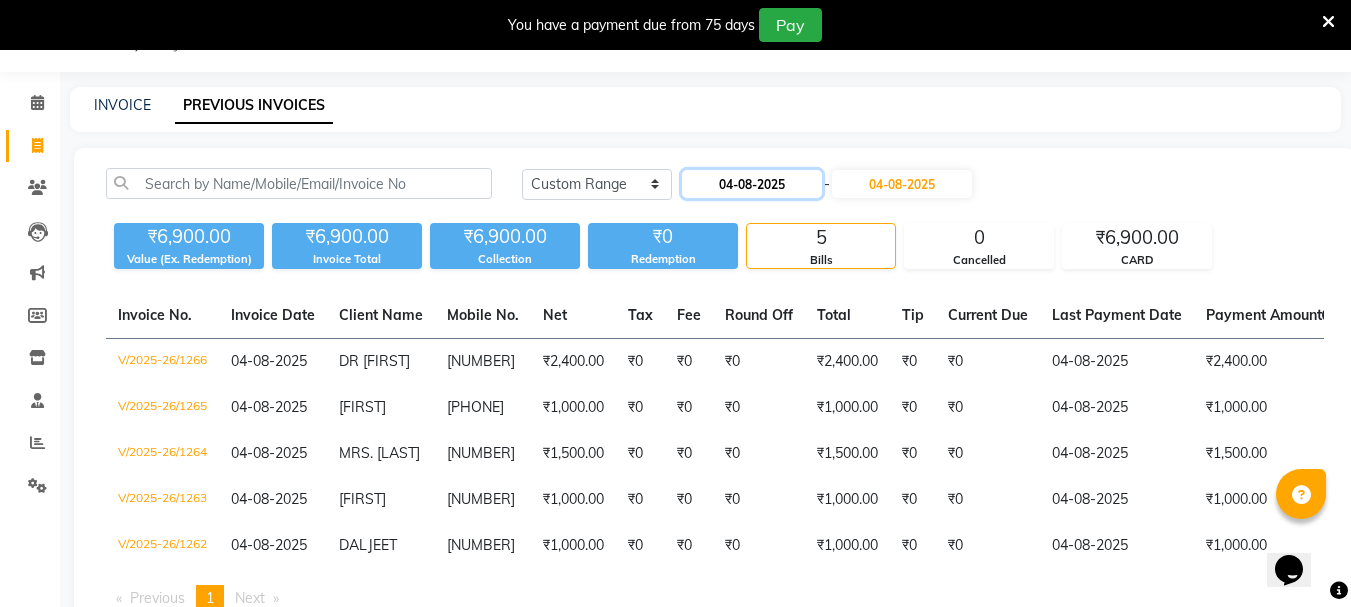 click on "04-08-2025" 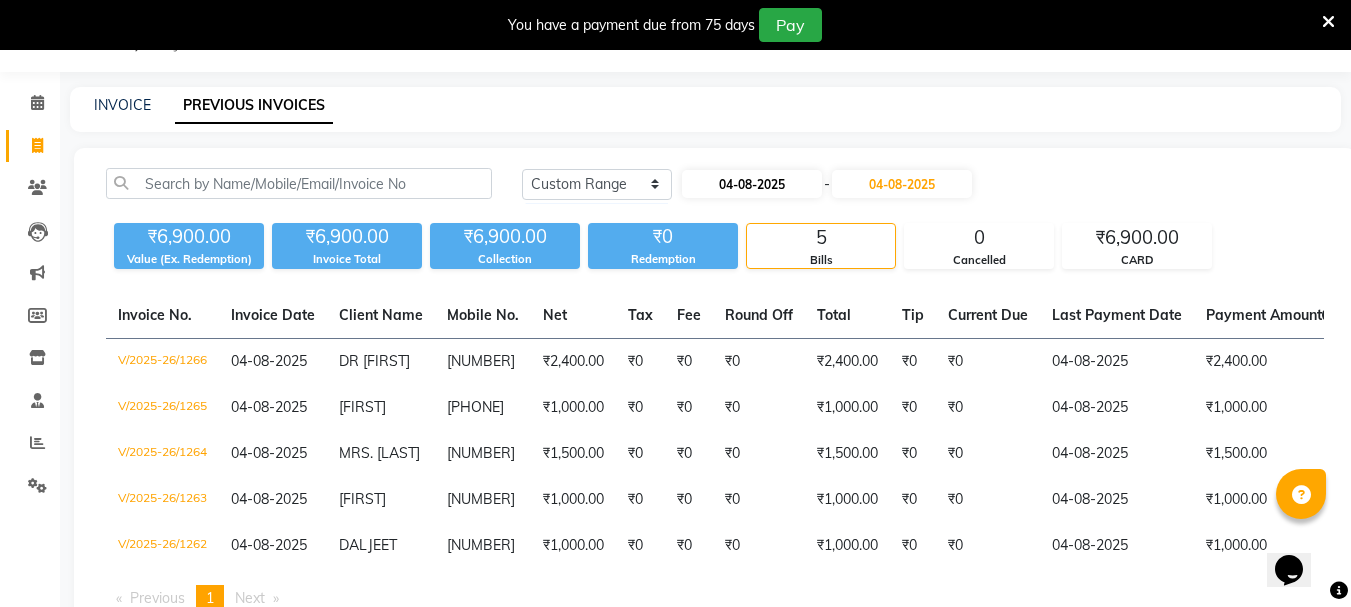 select on "8" 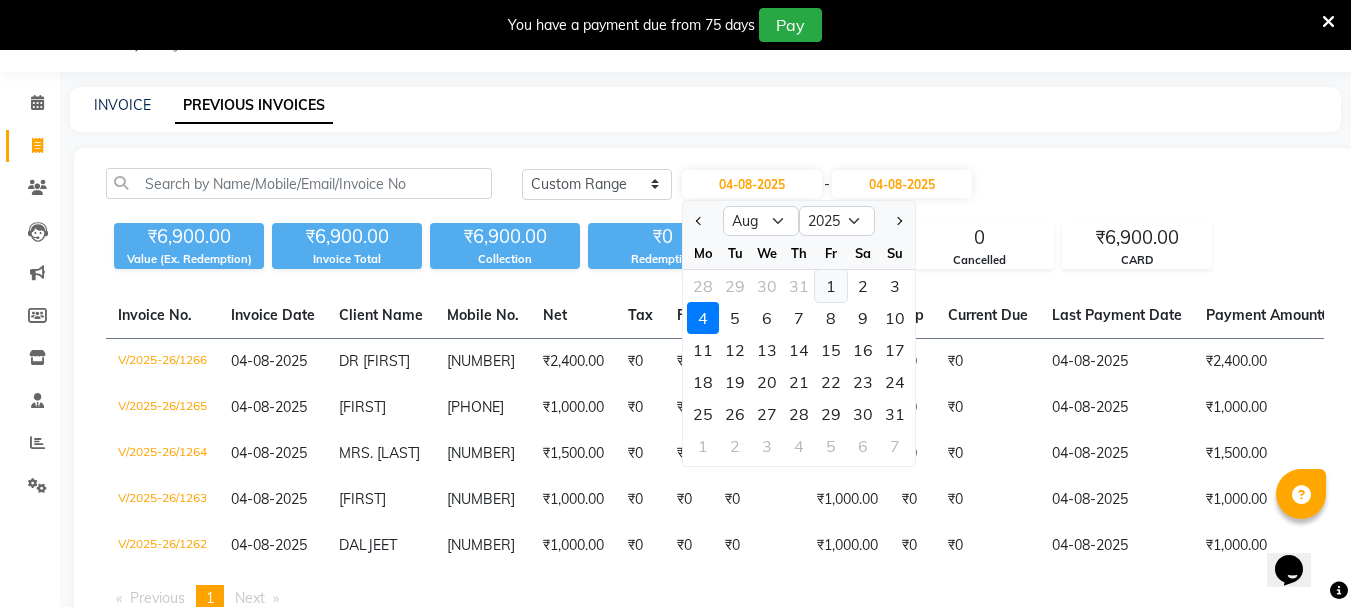 click on "1" 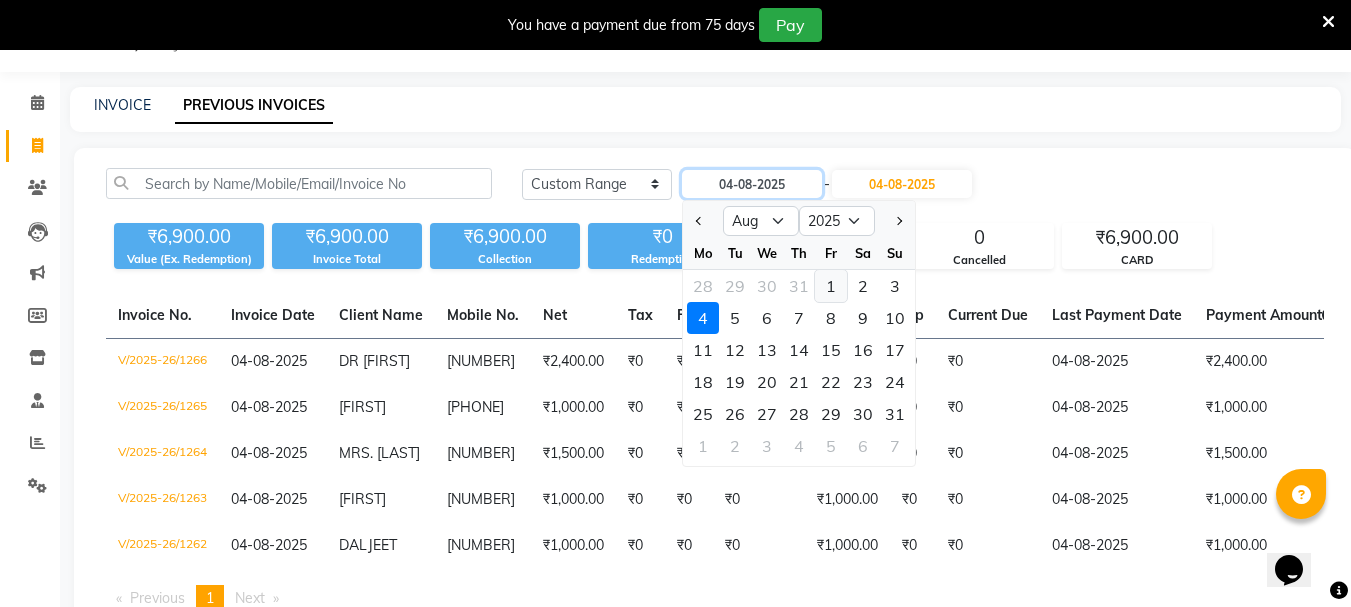 type on "01-08-2025" 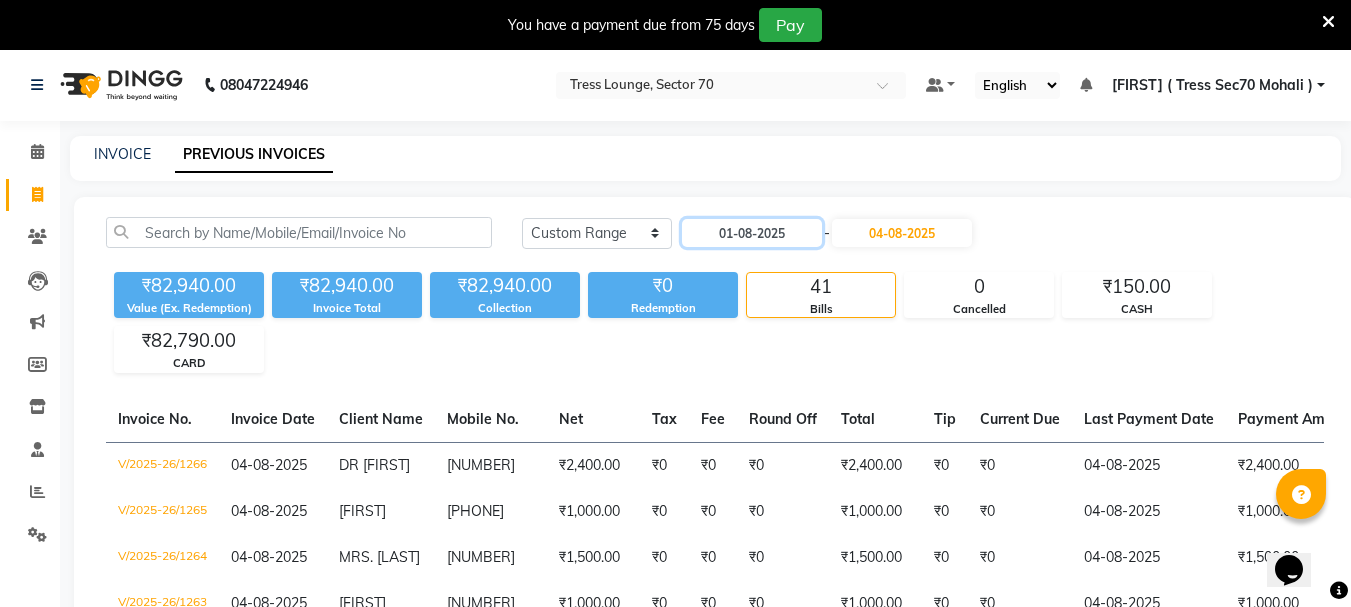 scroll, scrollTop: 0, scrollLeft: 0, axis: both 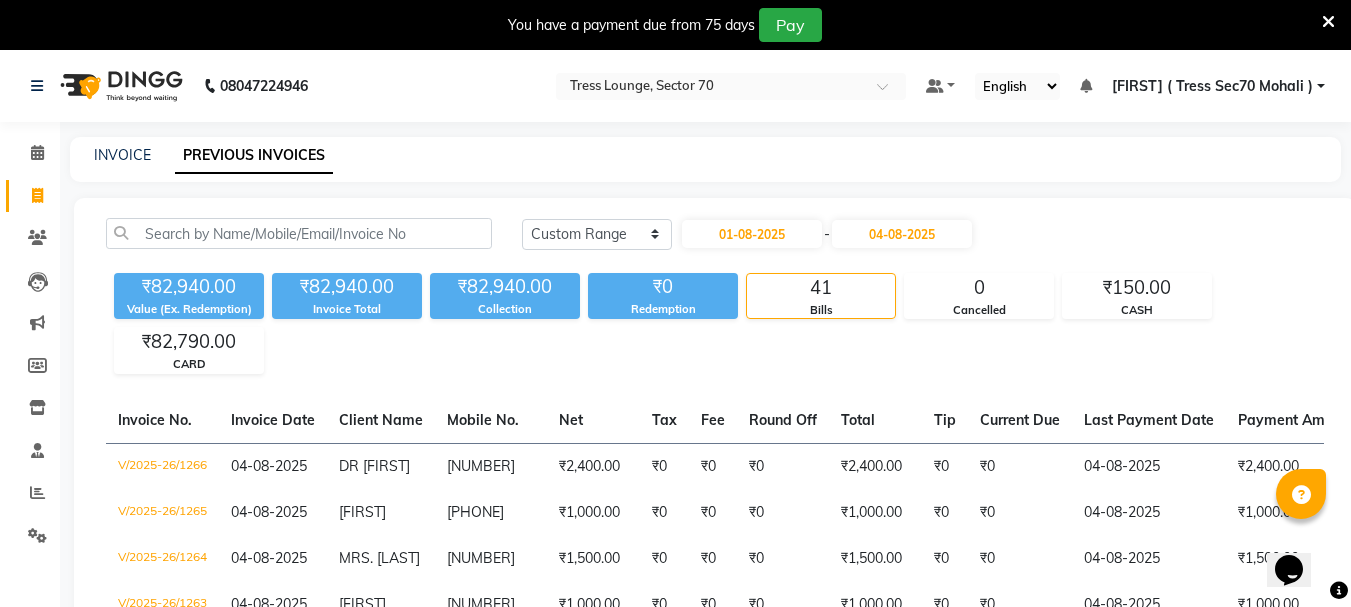 click on "Invoice" 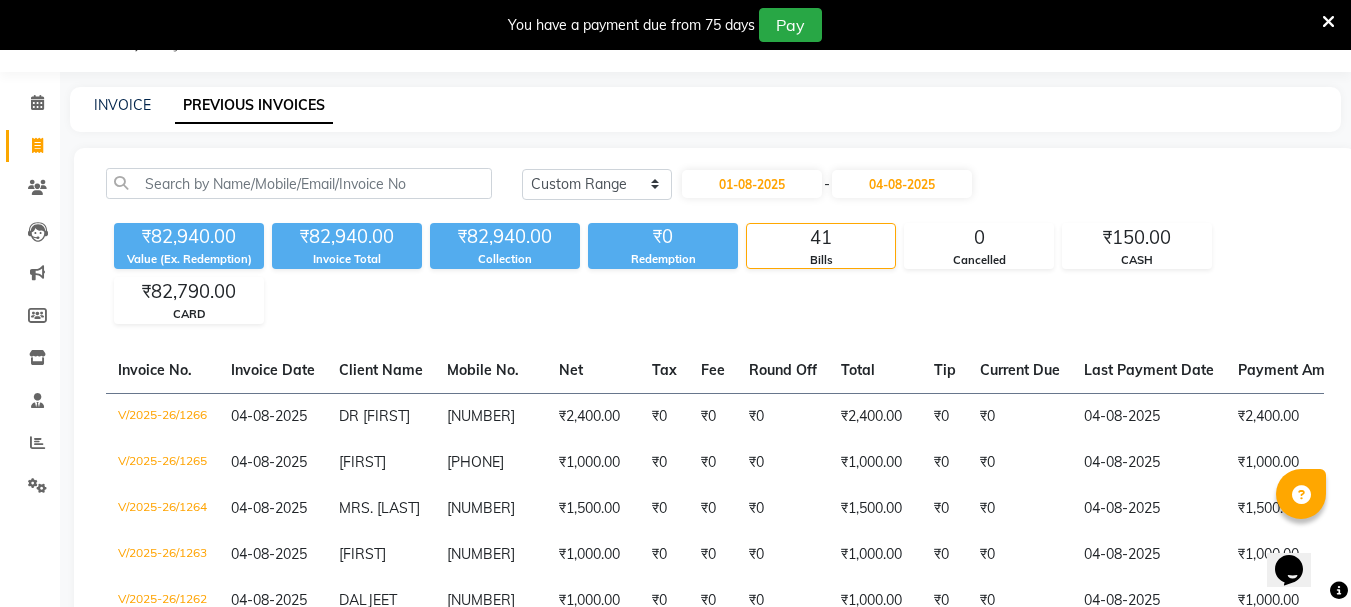 select on "service" 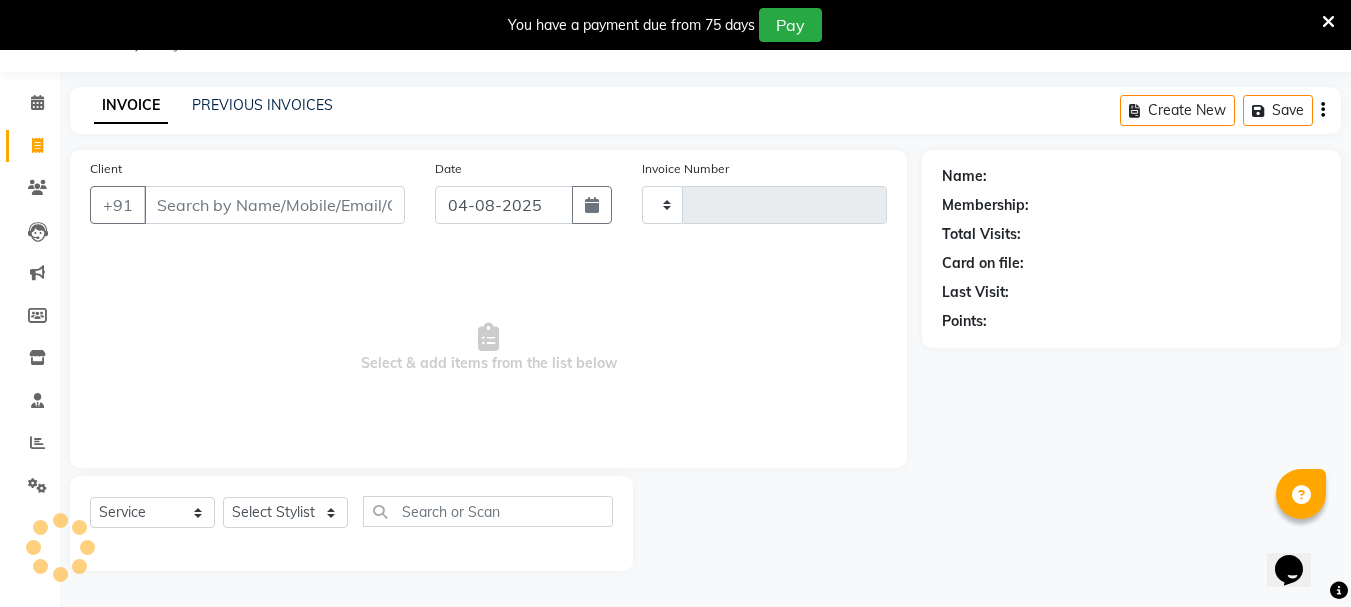 type on "1267" 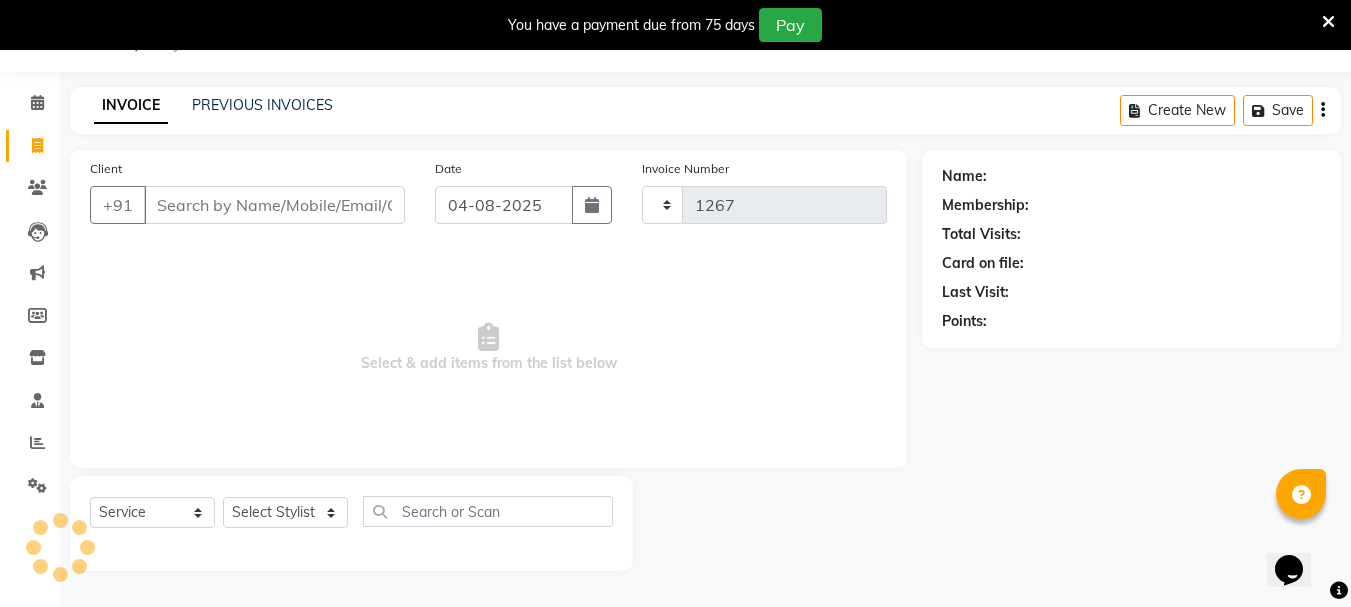select on "6241" 